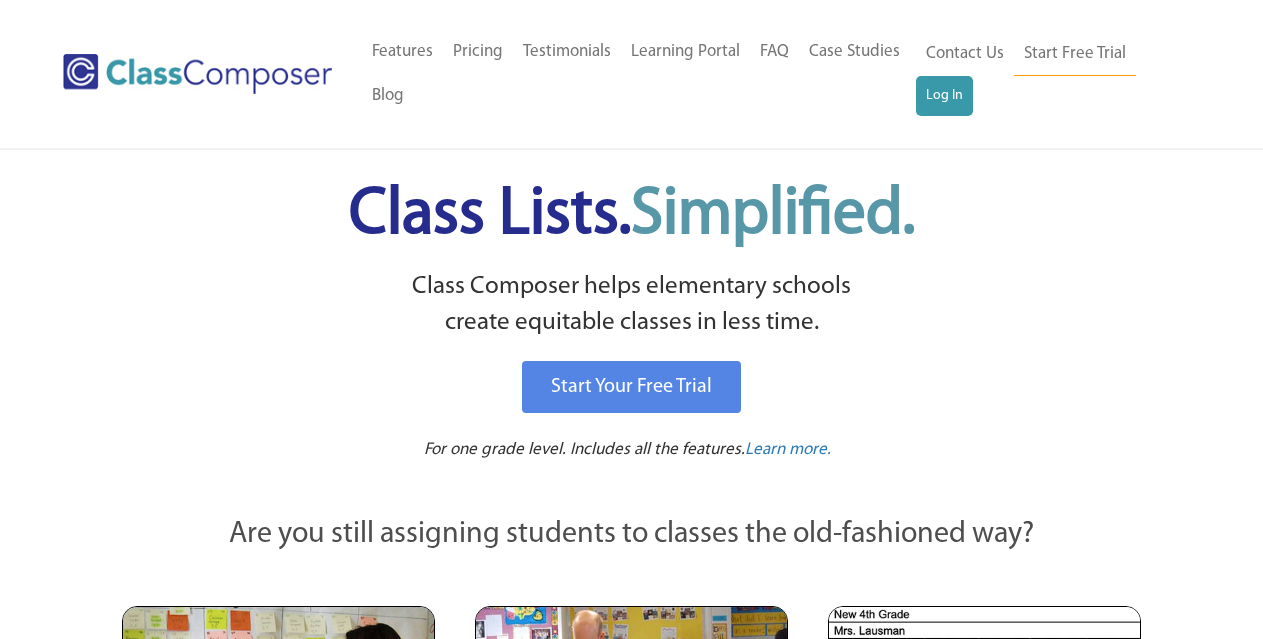 scroll, scrollTop: 0, scrollLeft: 0, axis: both 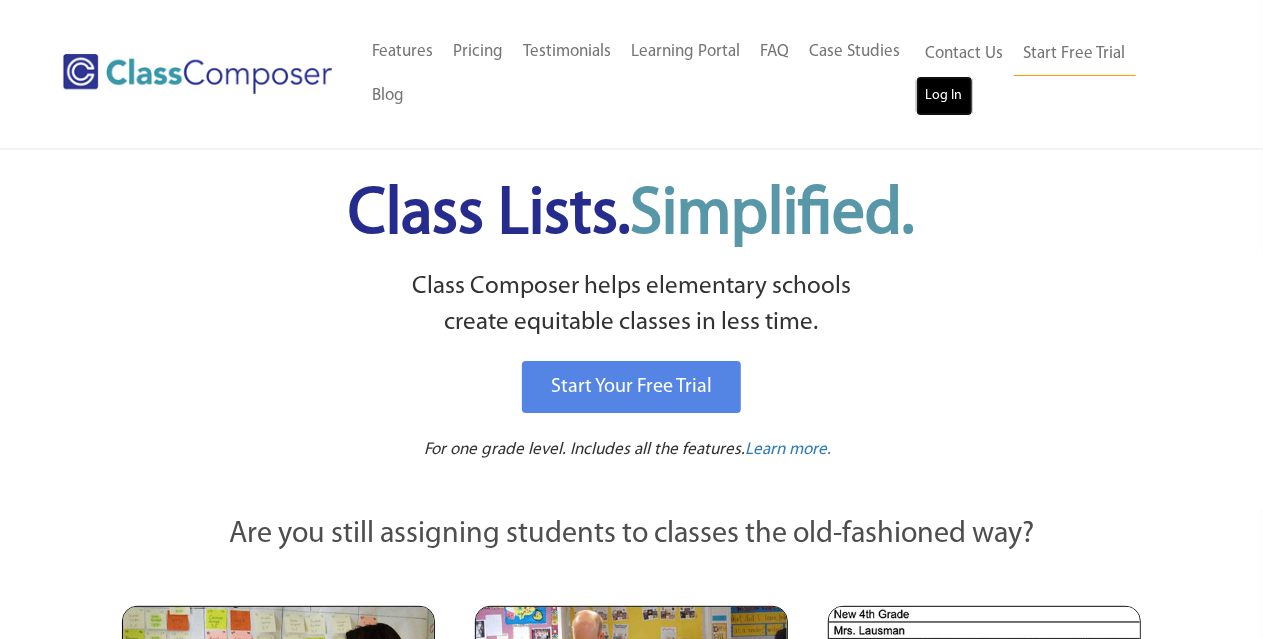 click on "Log In" at bounding box center [944, 96] 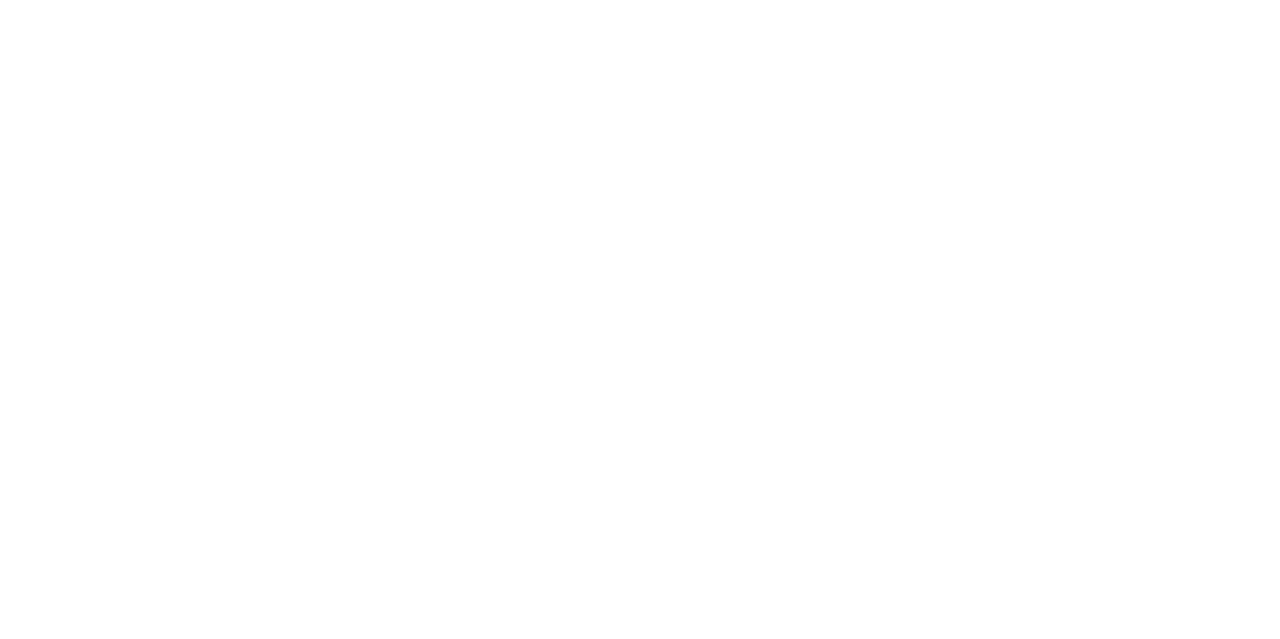 scroll, scrollTop: 0, scrollLeft: 0, axis: both 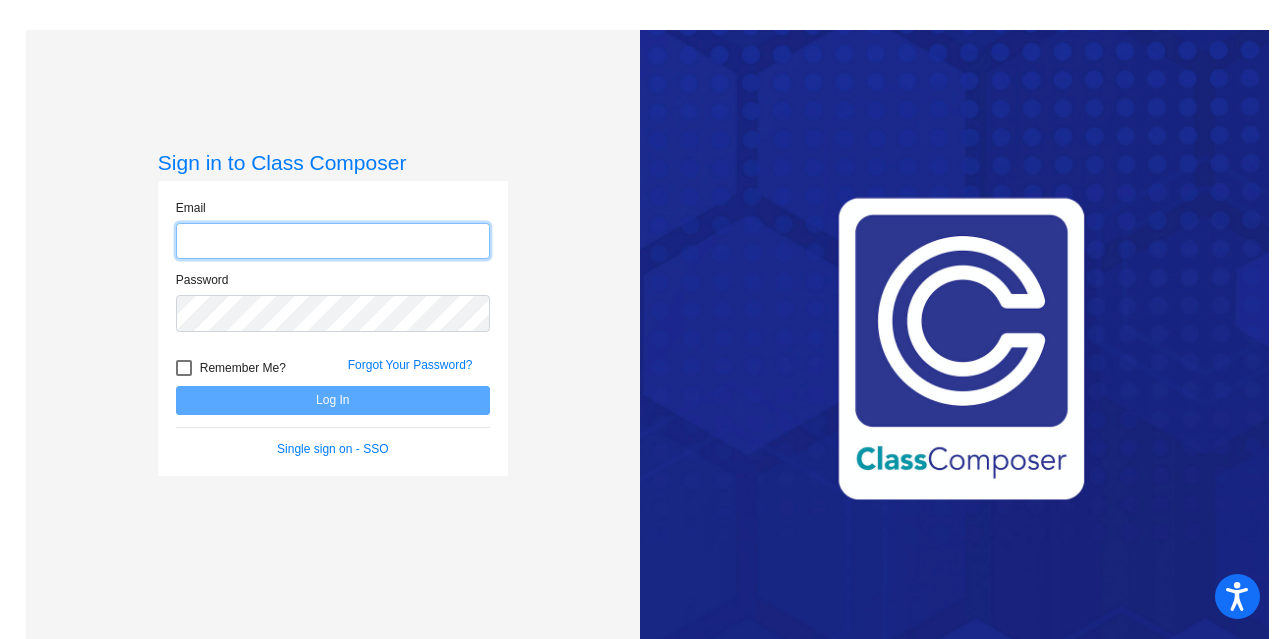 click 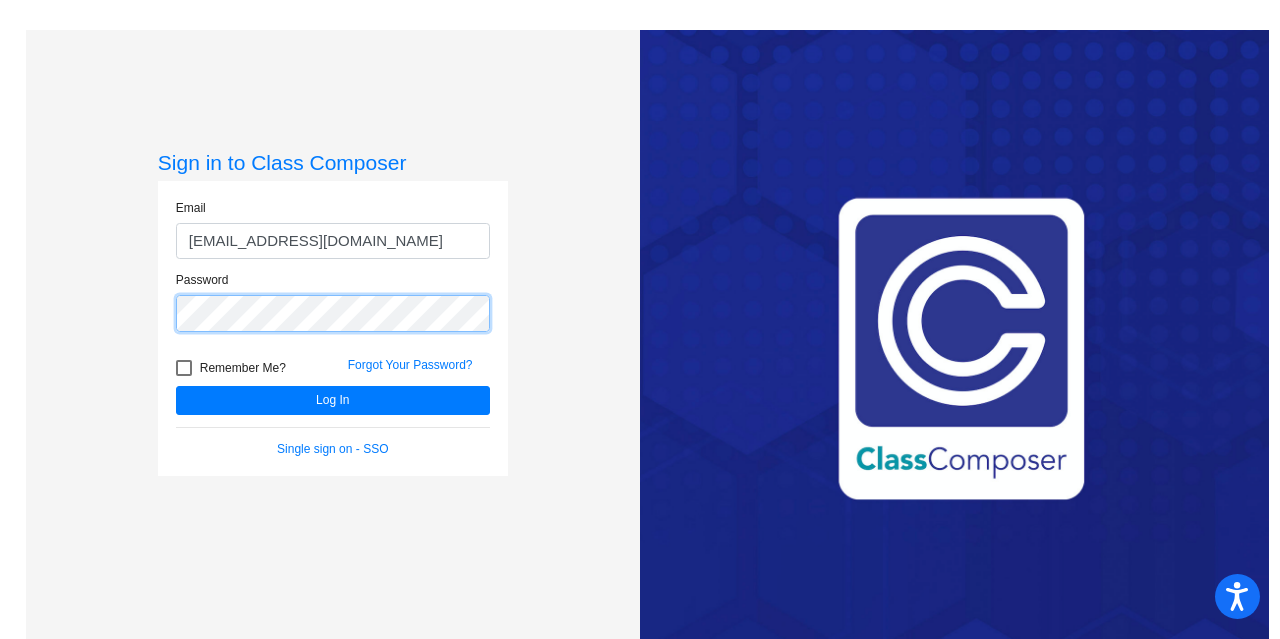 click on "Log In" 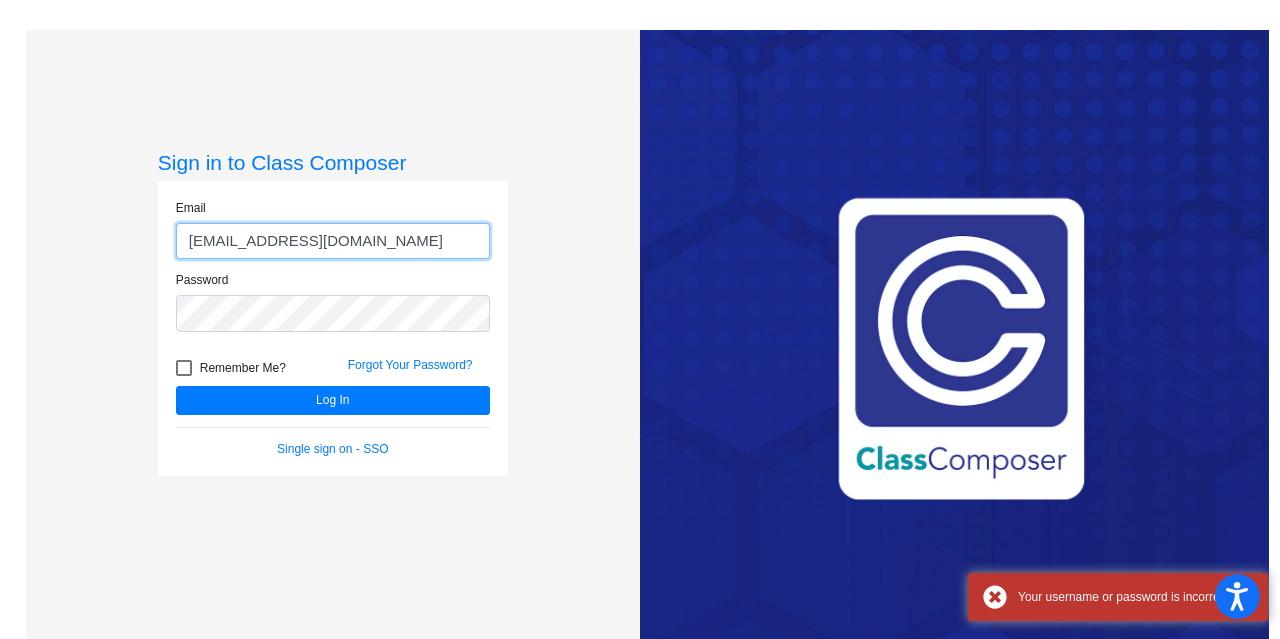 click on "f43443@forsythk12.org" 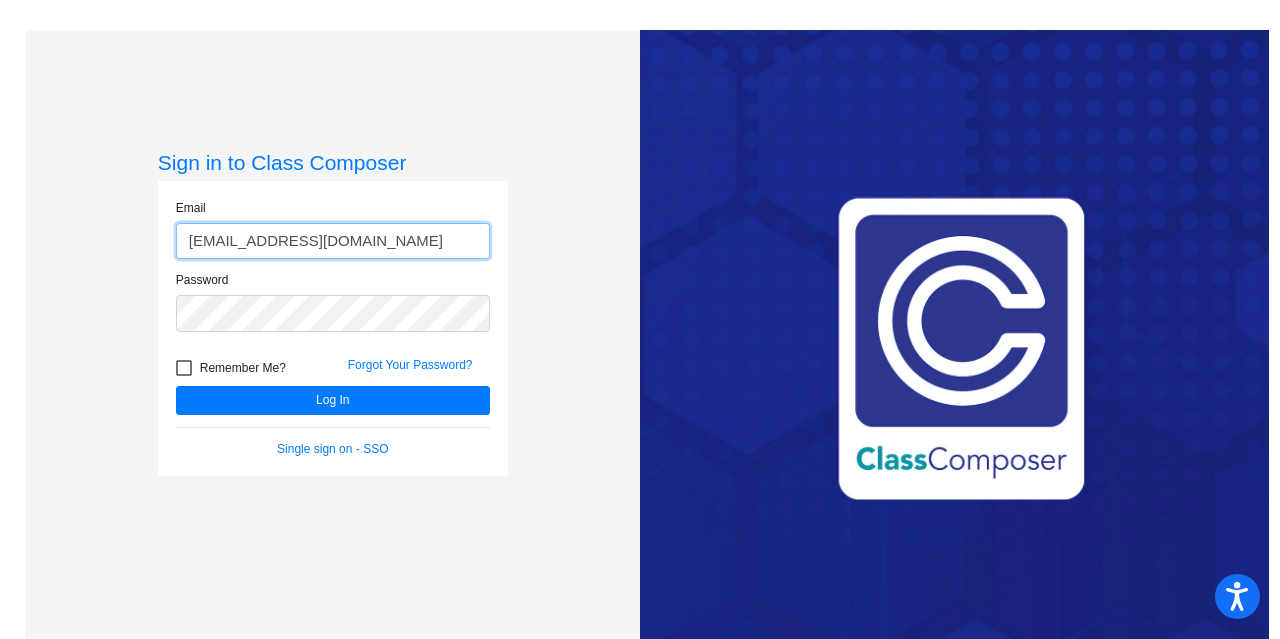 type on "f43443@forsyth.k12.ga.us" 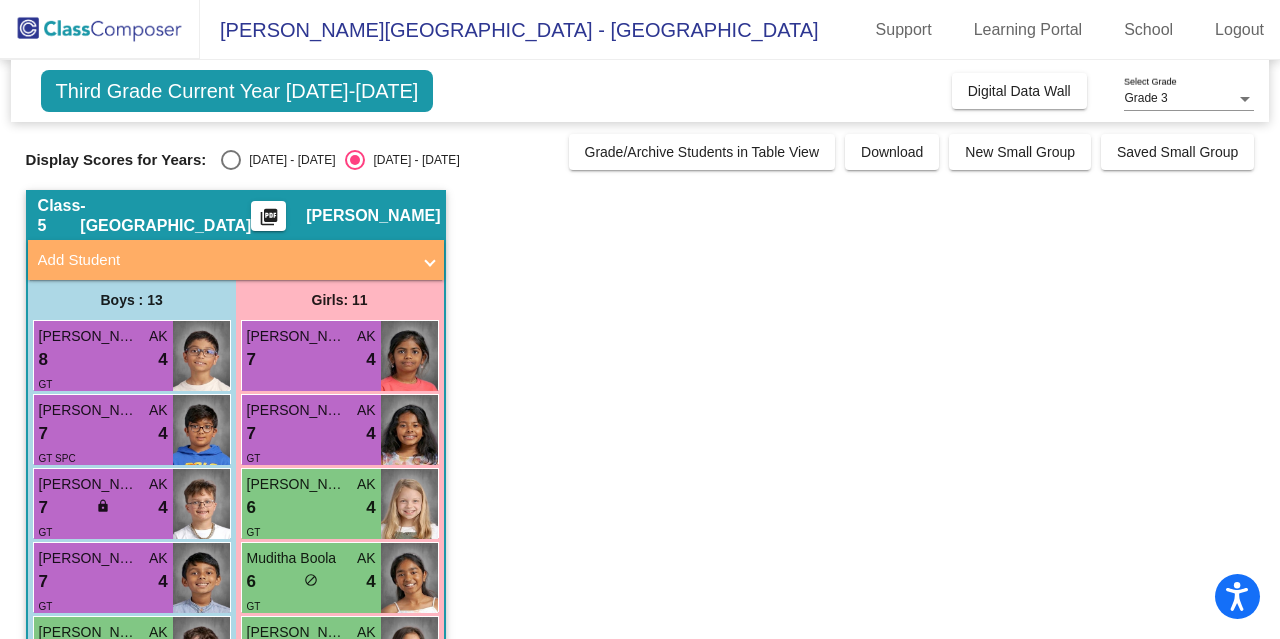 click on "Grade 3" at bounding box center (1145, 98) 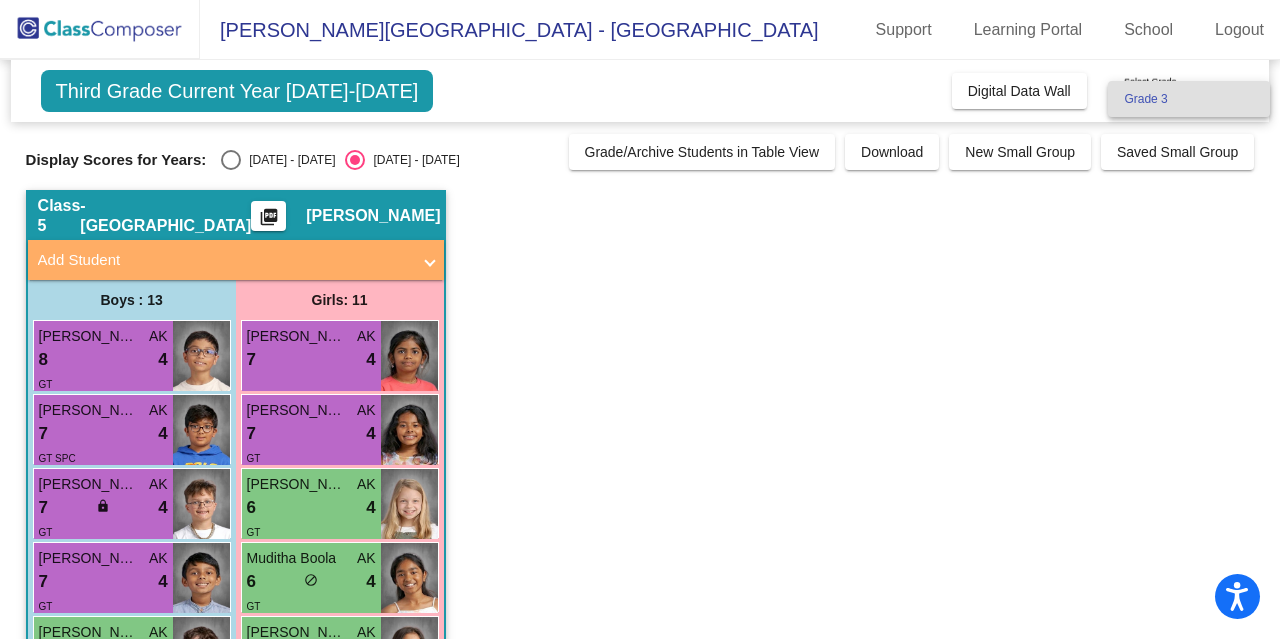 click on "Grade 3" at bounding box center [1189, 99] 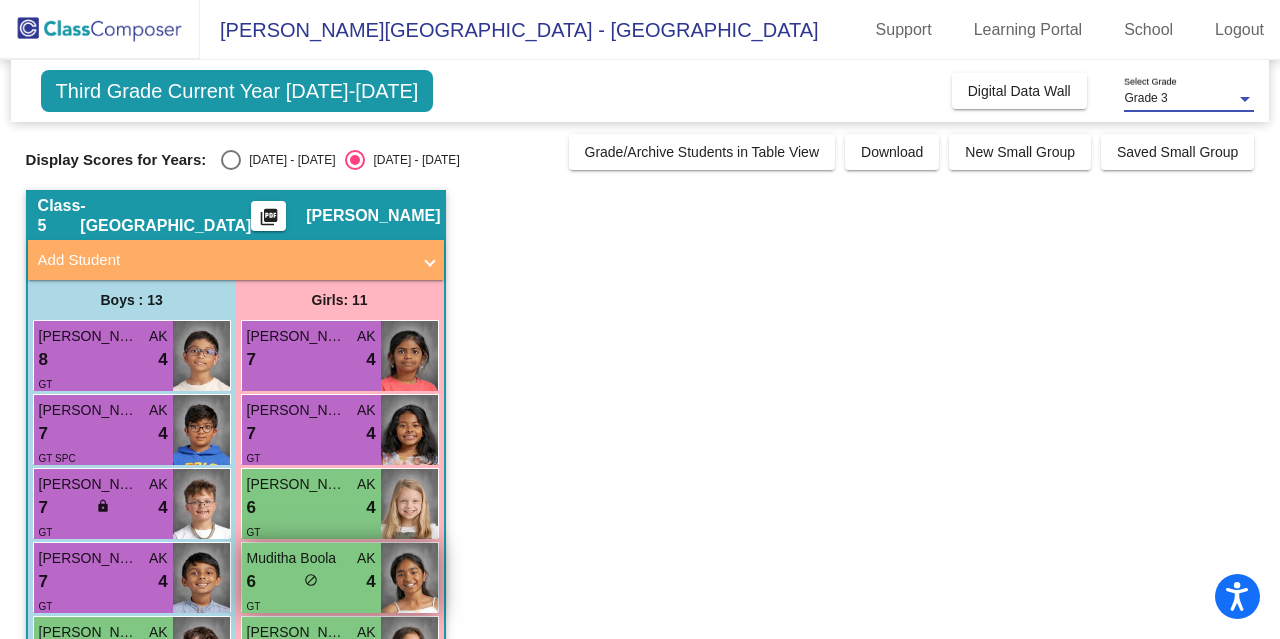 click on "do_not_disturb_alt" at bounding box center (311, 580) 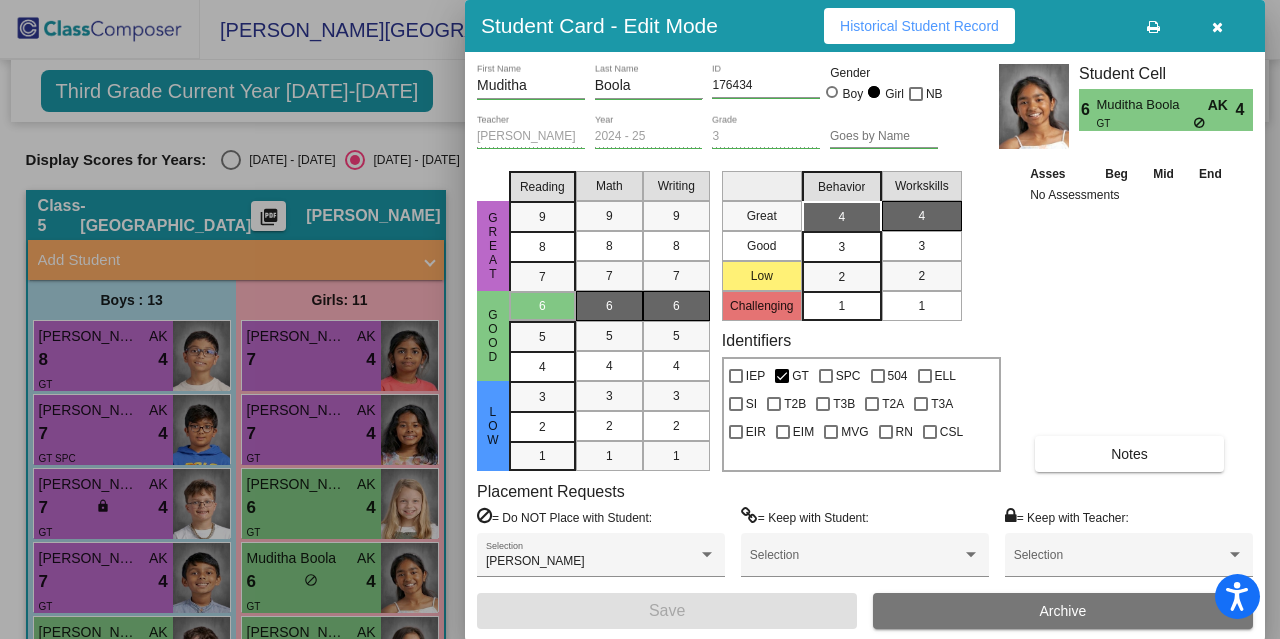 click at bounding box center [1217, 26] 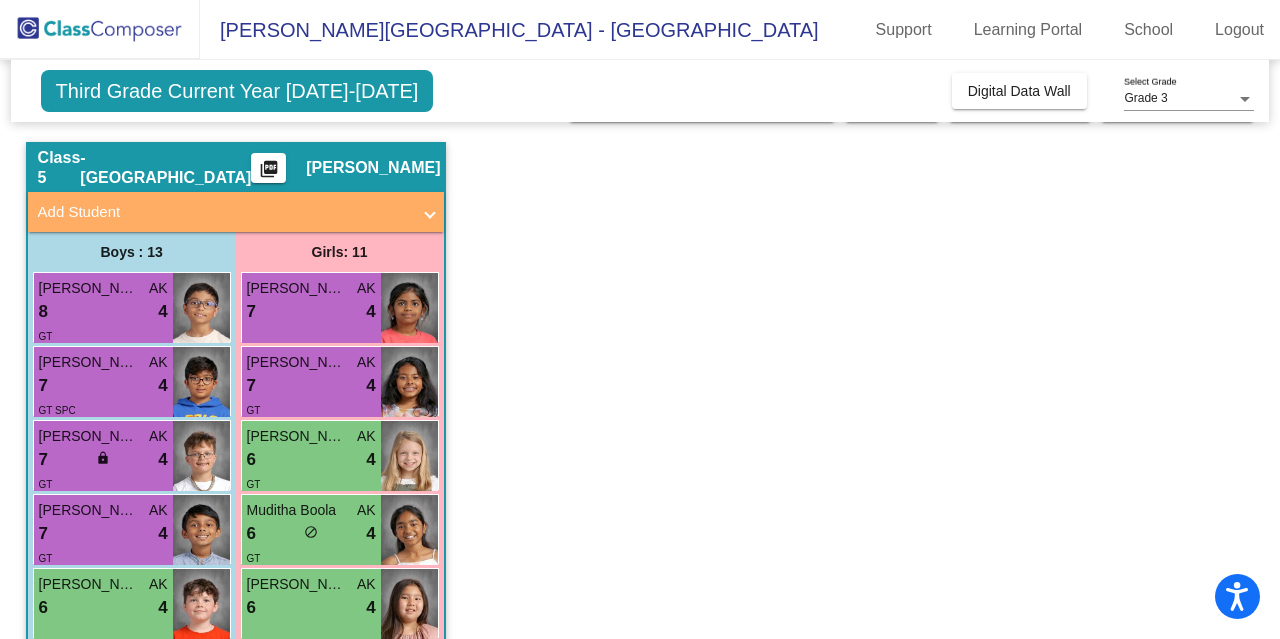 scroll, scrollTop: 63, scrollLeft: 0, axis: vertical 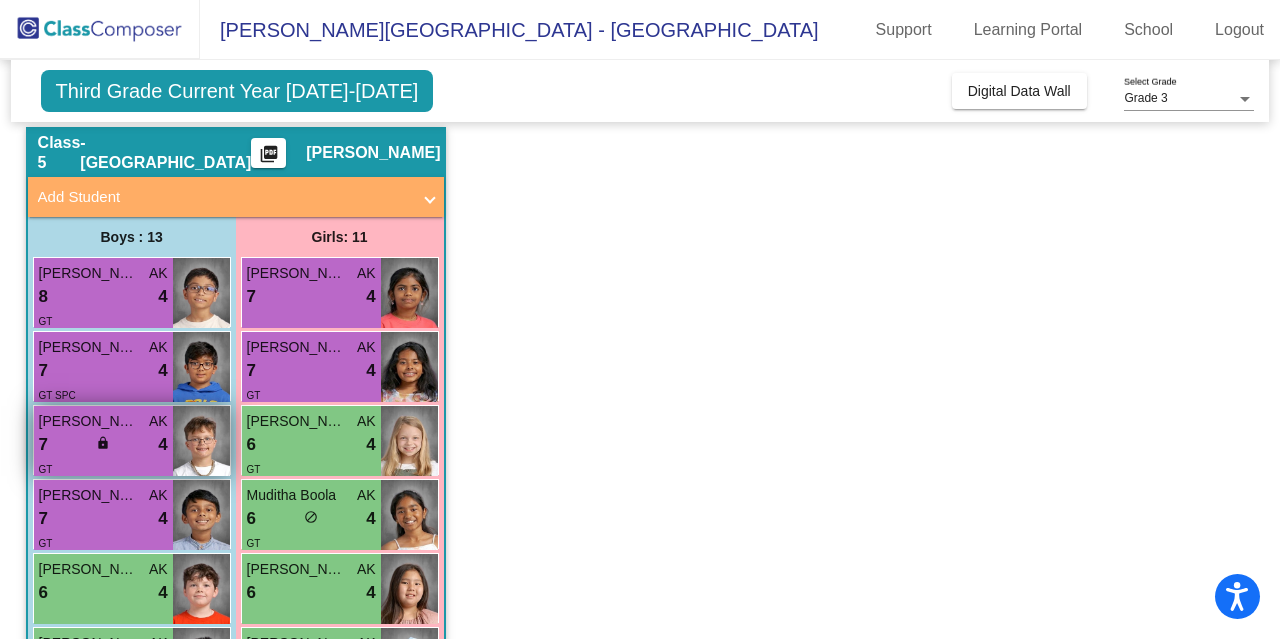 click on "7 lock do_not_disturb_alt 4" at bounding box center [103, 445] 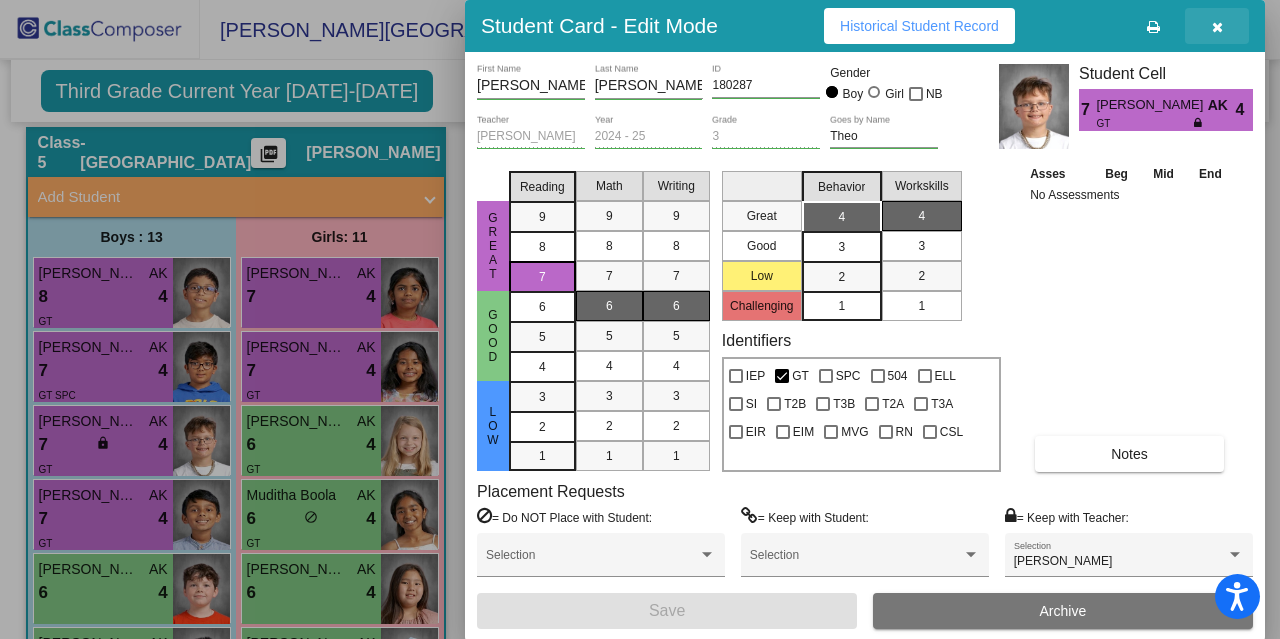 click at bounding box center (1217, 27) 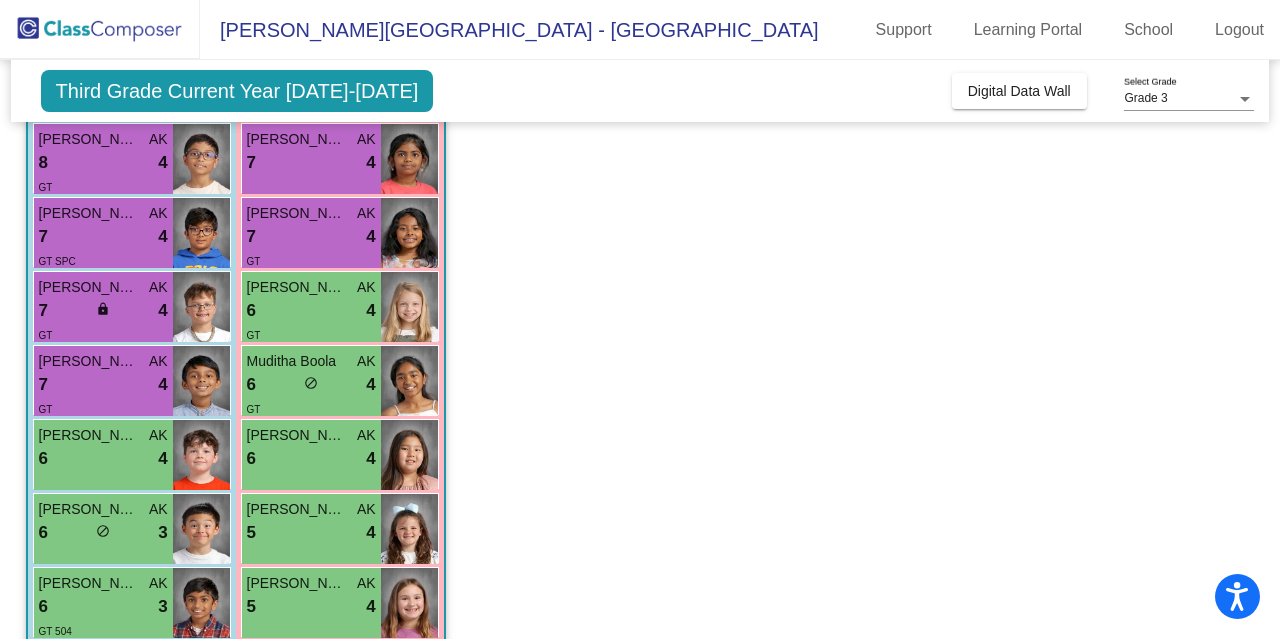 scroll, scrollTop: 198, scrollLeft: 0, axis: vertical 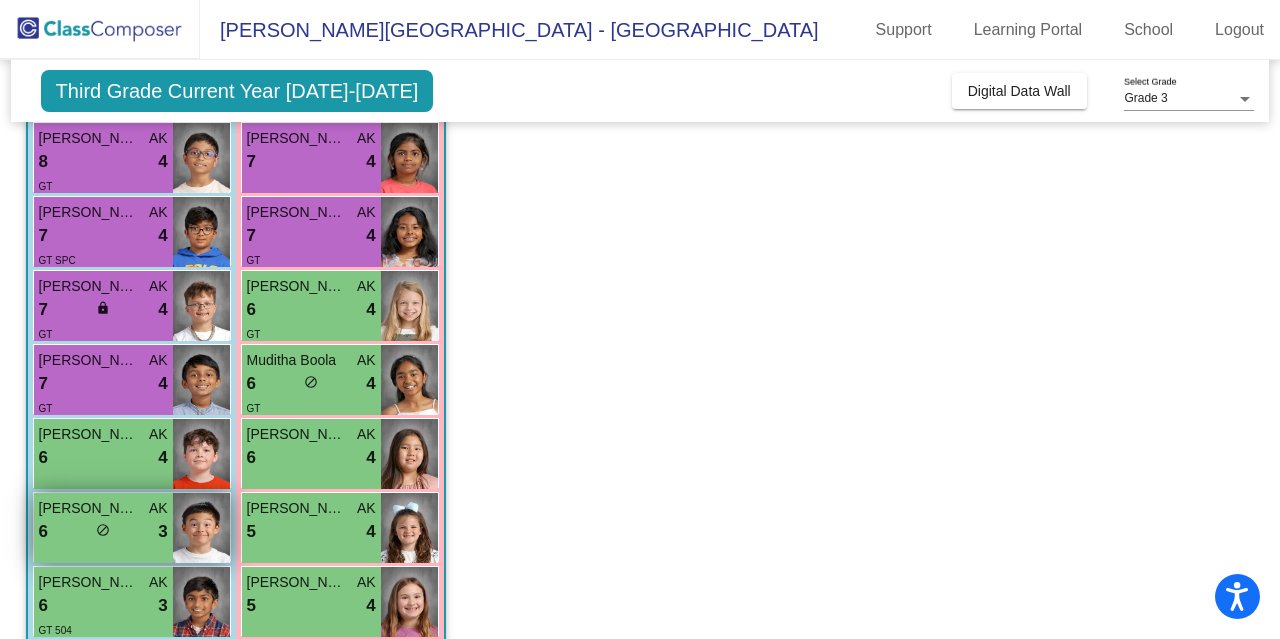 click on "lock do_not_disturb_alt" at bounding box center (103, 532) 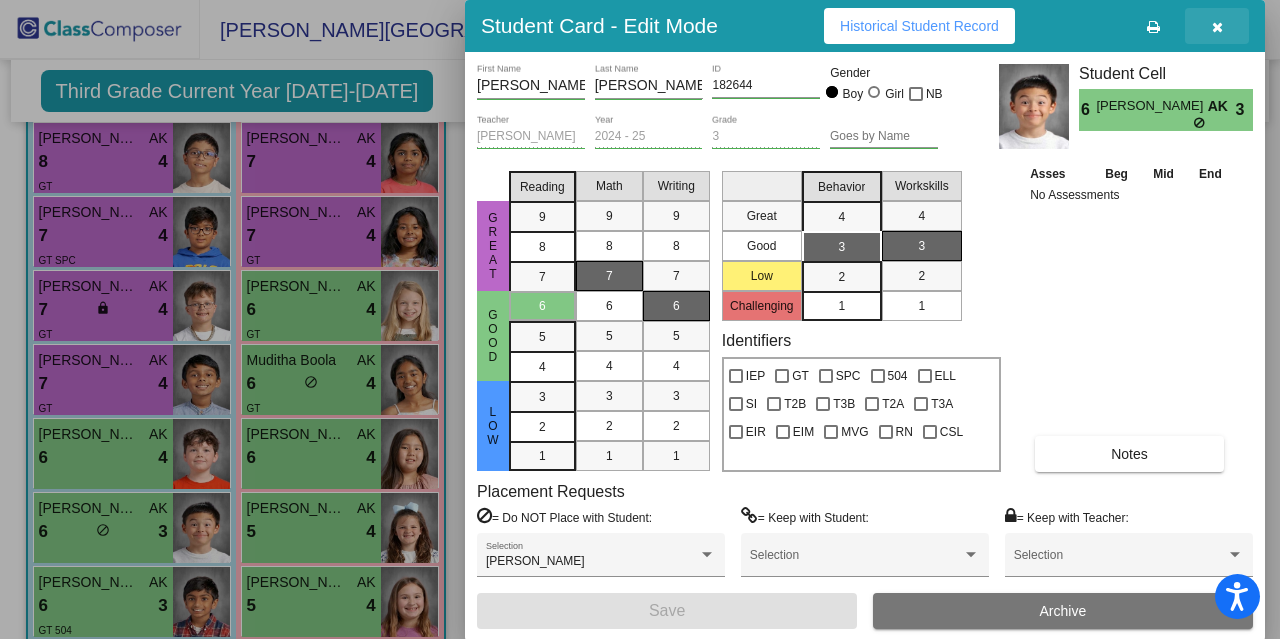 click at bounding box center (1217, 26) 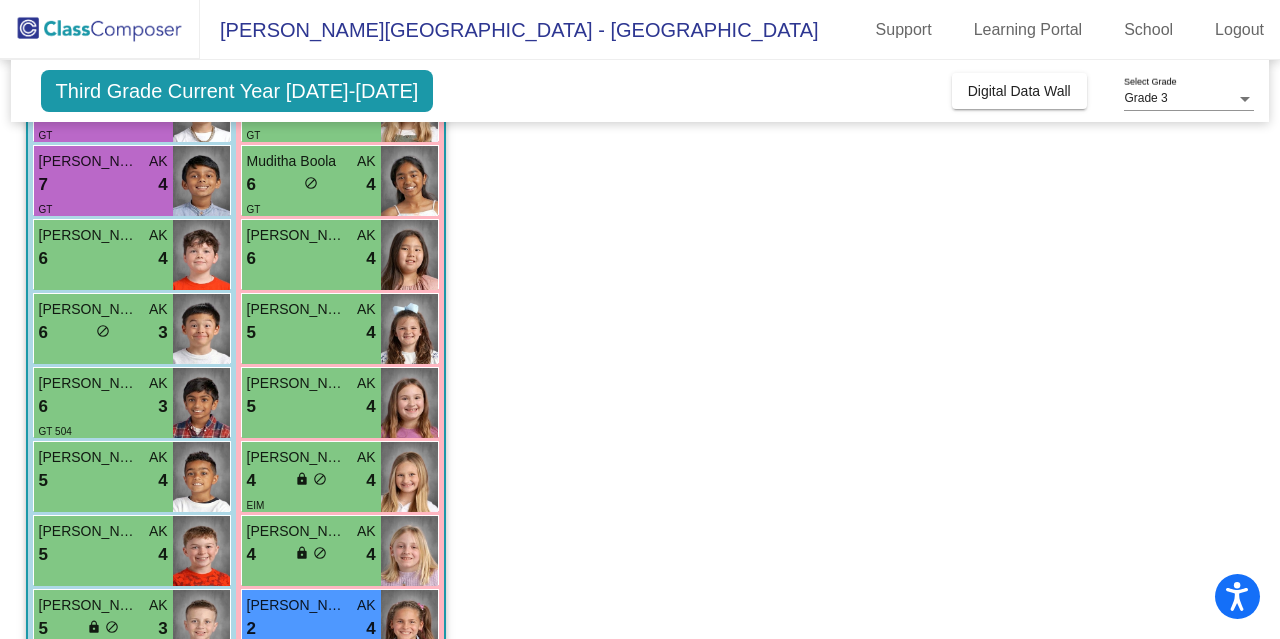 scroll, scrollTop: 412, scrollLeft: 0, axis: vertical 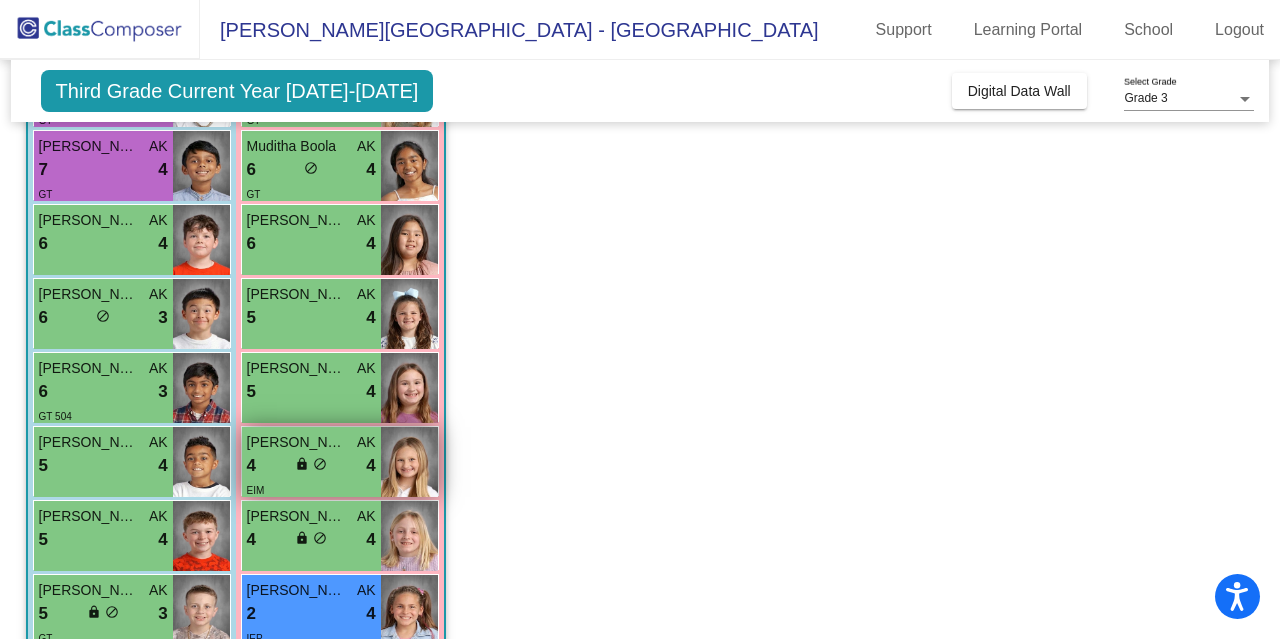 click on "do_not_disturb_alt" at bounding box center (320, 464) 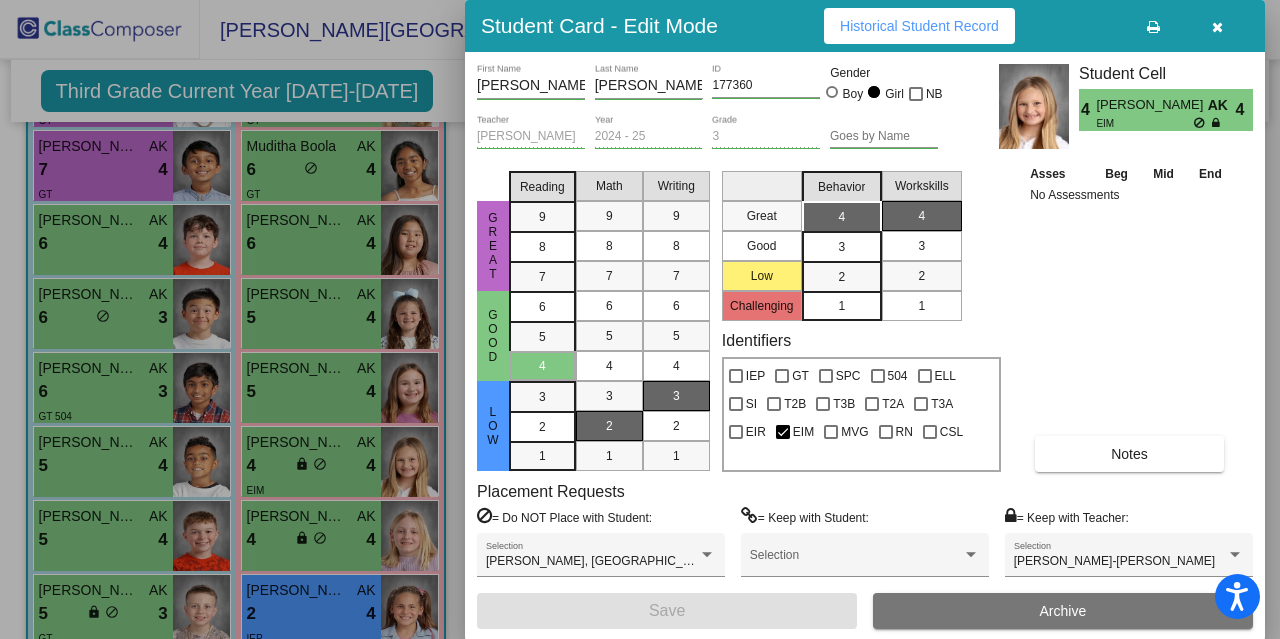 click at bounding box center [1217, 27] 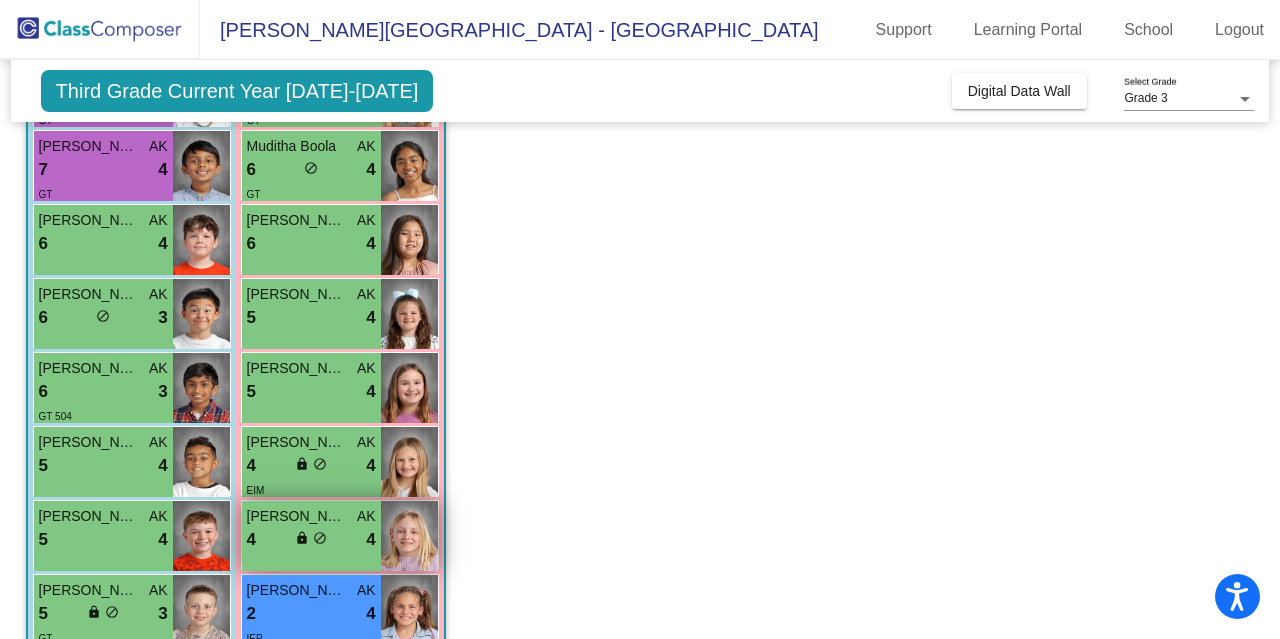 click on "4 lock do_not_disturb_alt 4" at bounding box center (311, 540) 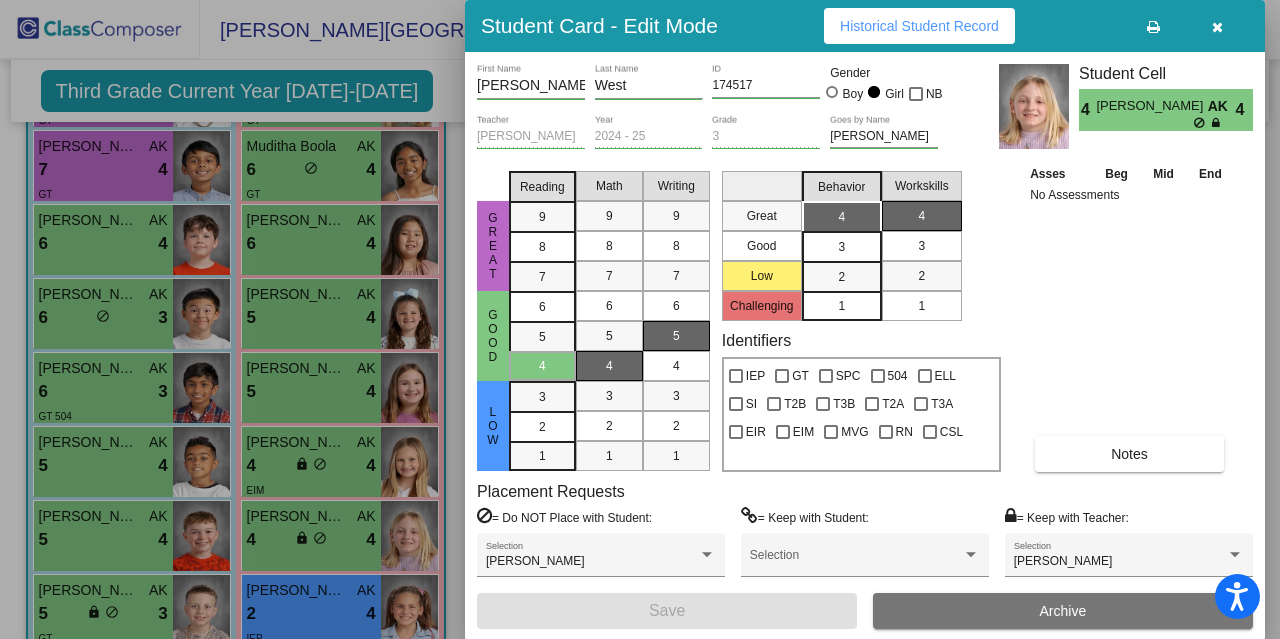 click at bounding box center [1217, 27] 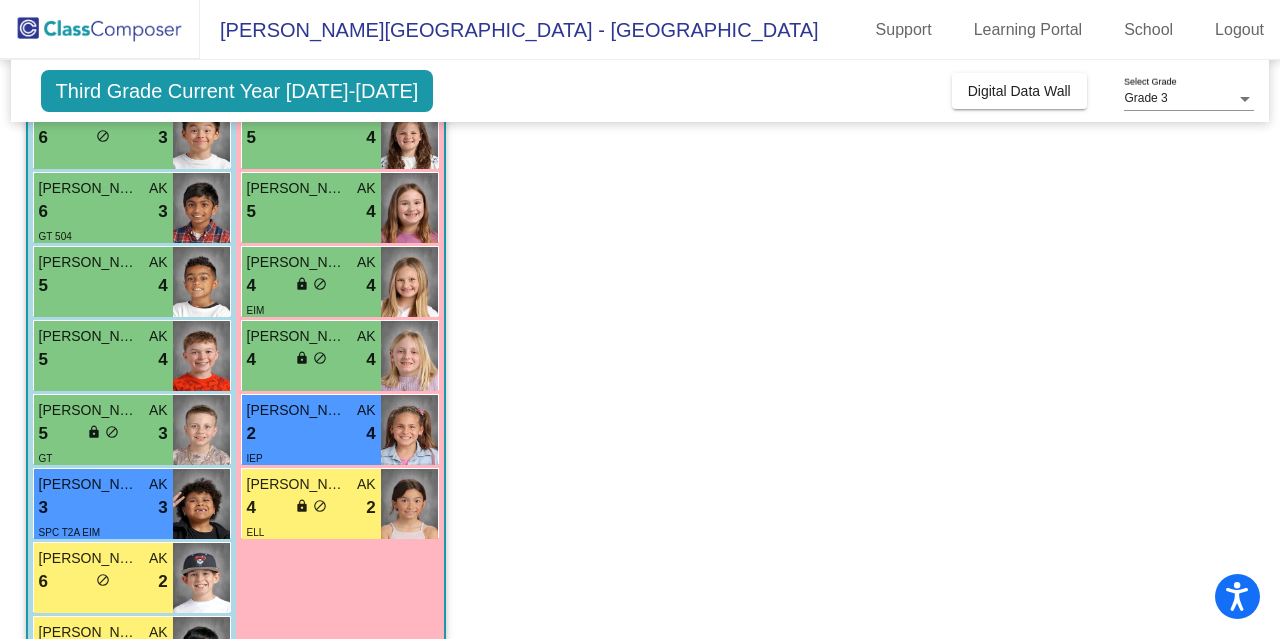 scroll, scrollTop: 597, scrollLeft: 0, axis: vertical 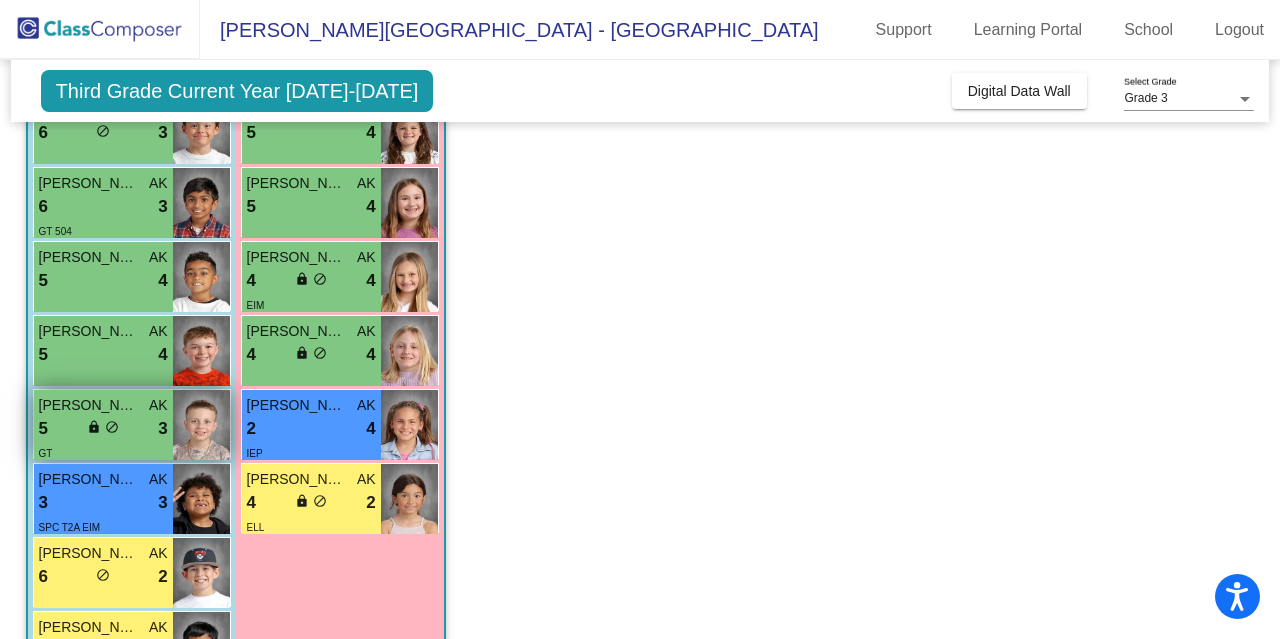 click on "lock do_not_disturb_alt" at bounding box center [103, 429] 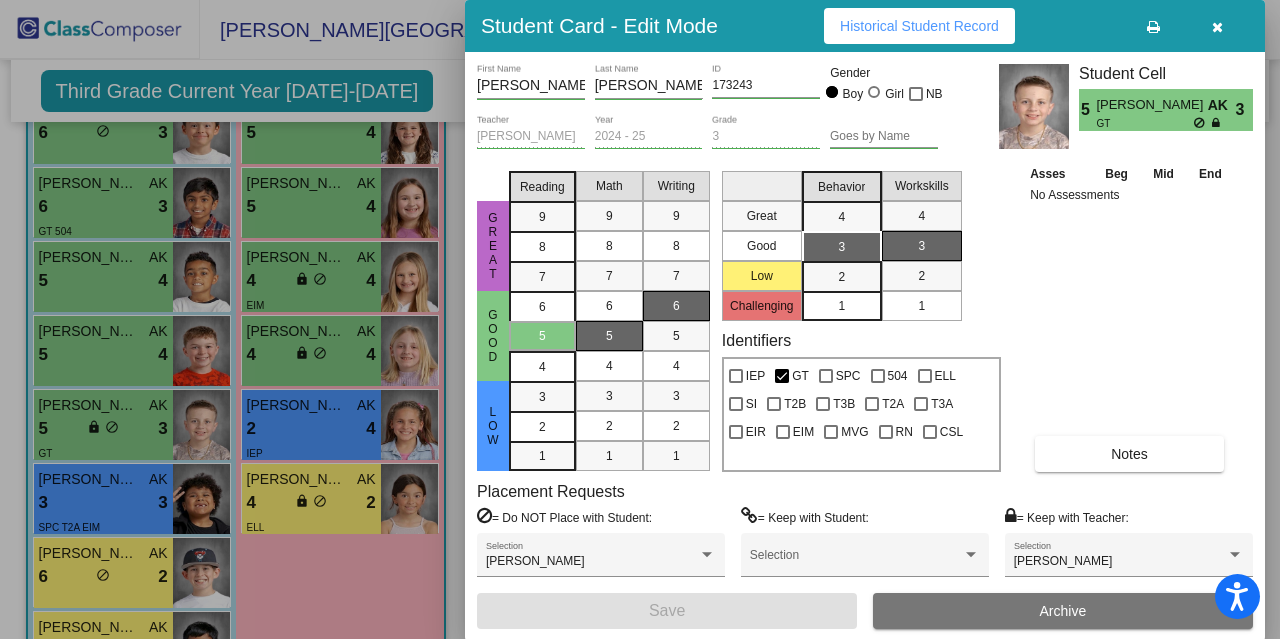 click at bounding box center (1217, 26) 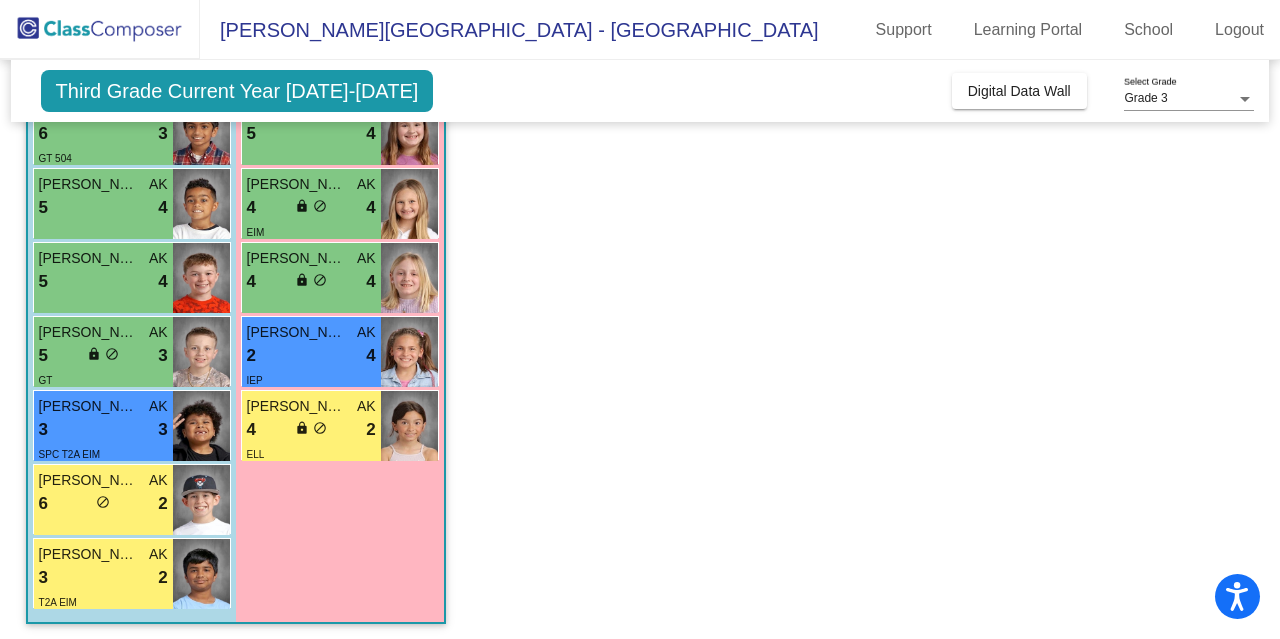 scroll, scrollTop: 674, scrollLeft: 0, axis: vertical 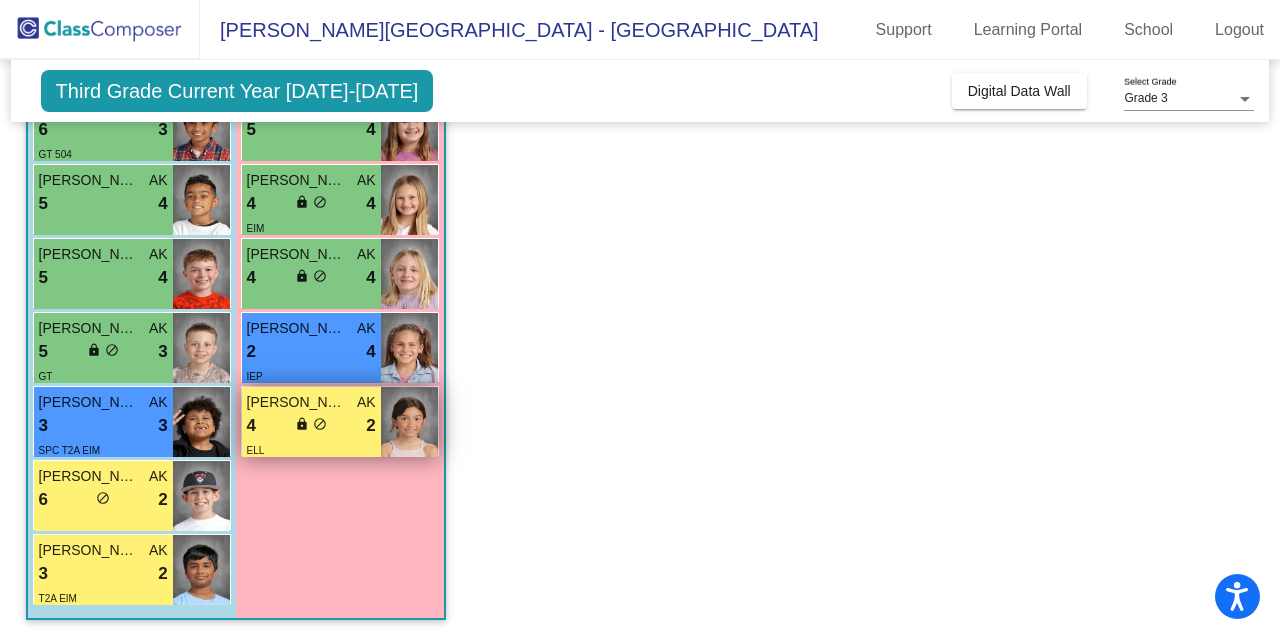 click on "lock do_not_disturb_alt" at bounding box center (311, 426) 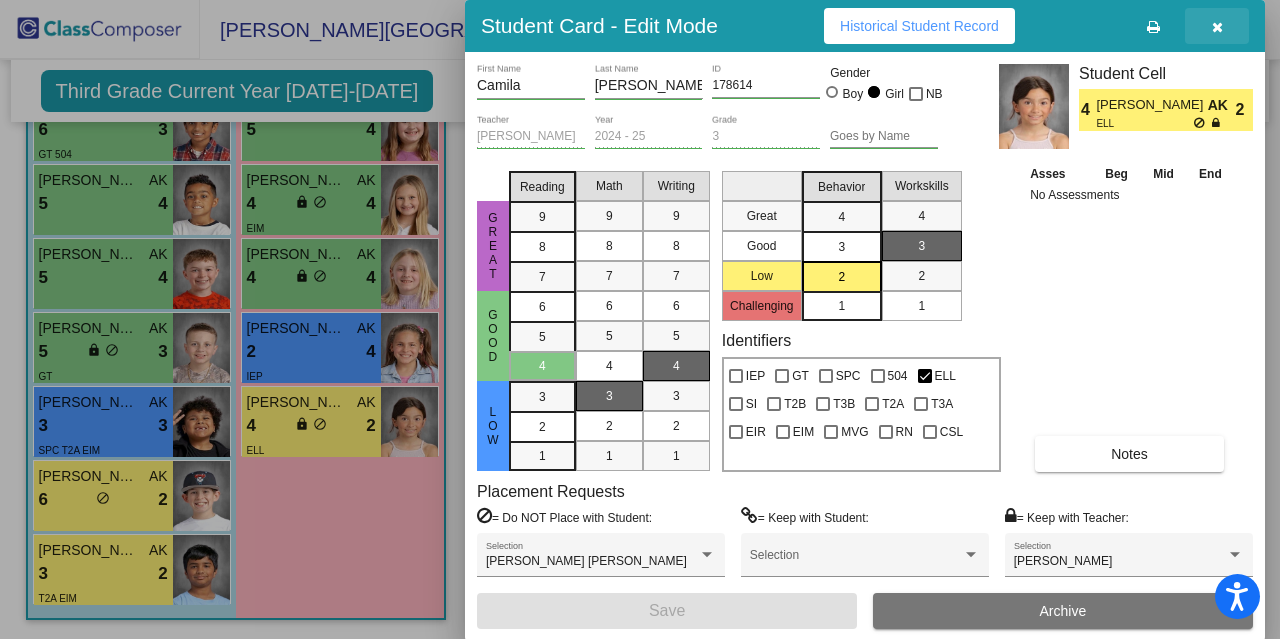 click at bounding box center [1217, 27] 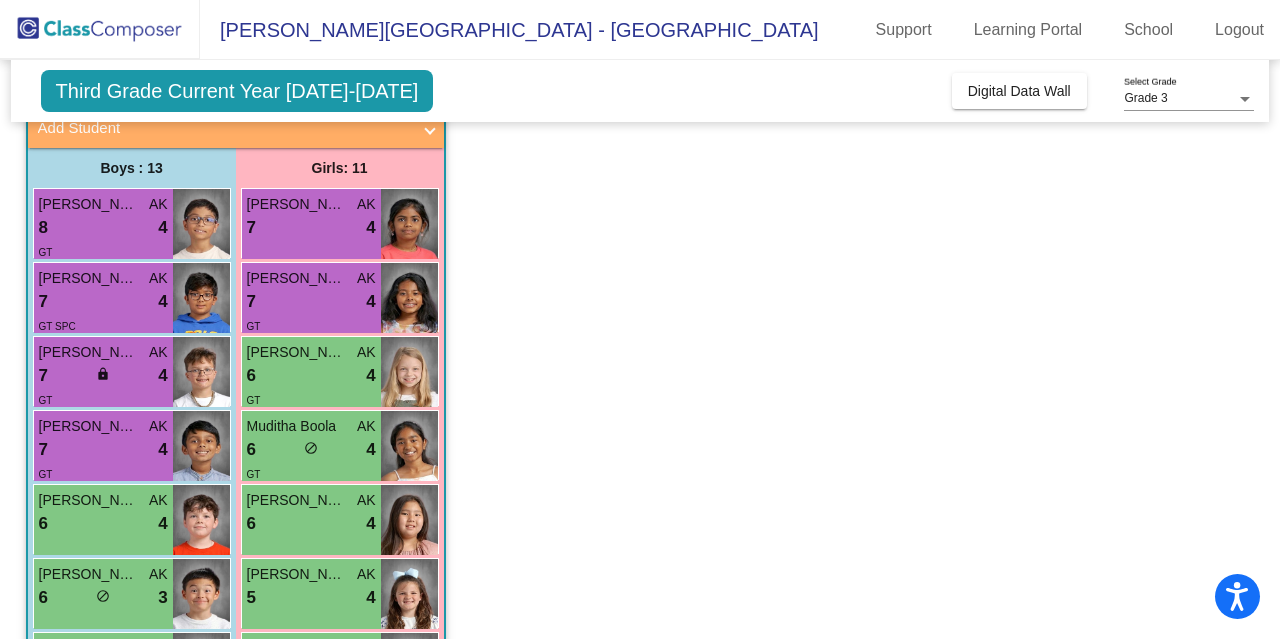 scroll, scrollTop: 126, scrollLeft: 0, axis: vertical 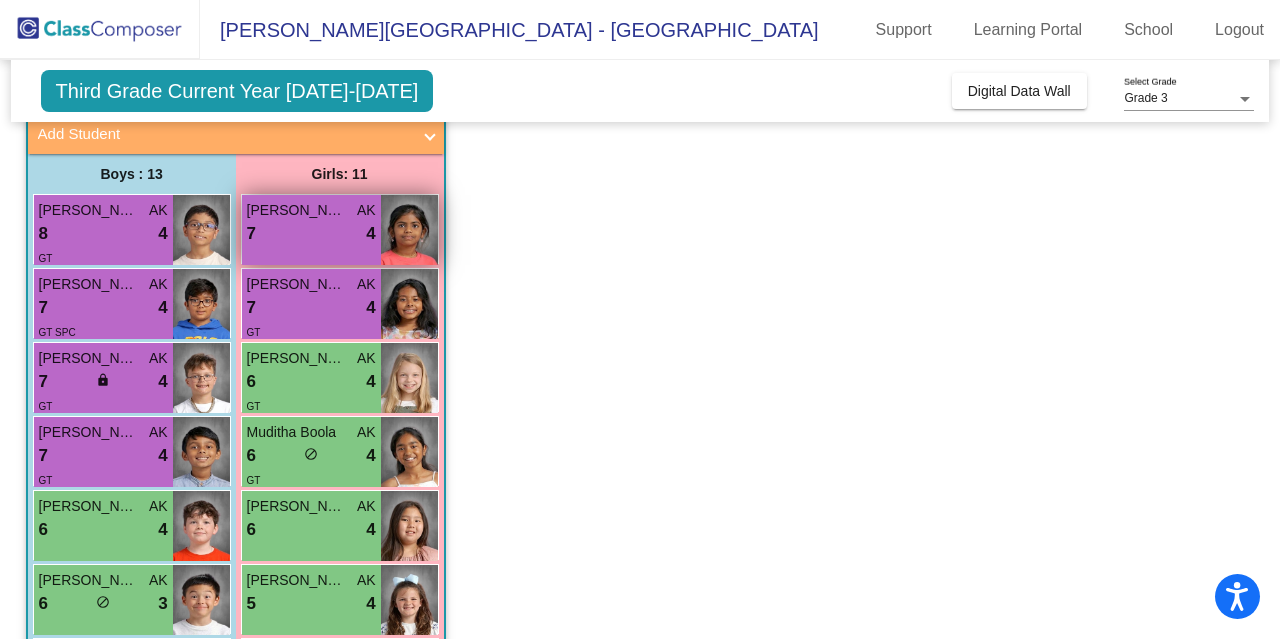 click on "Dhriti Iyer" at bounding box center [297, 210] 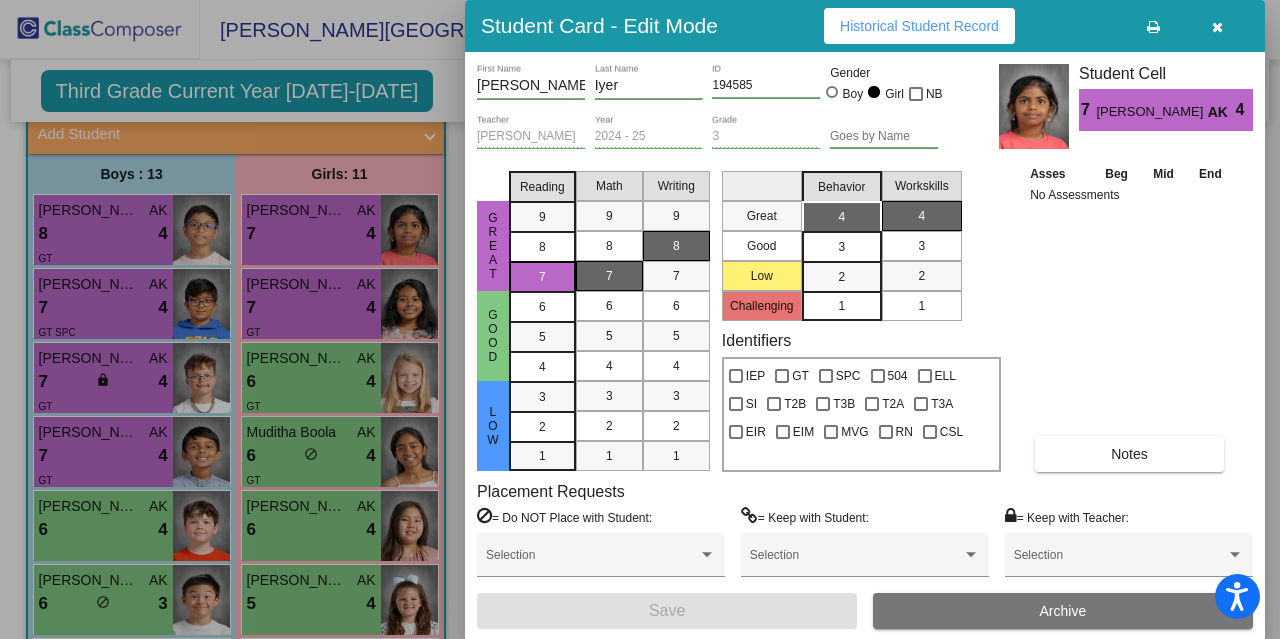 click at bounding box center [1217, 26] 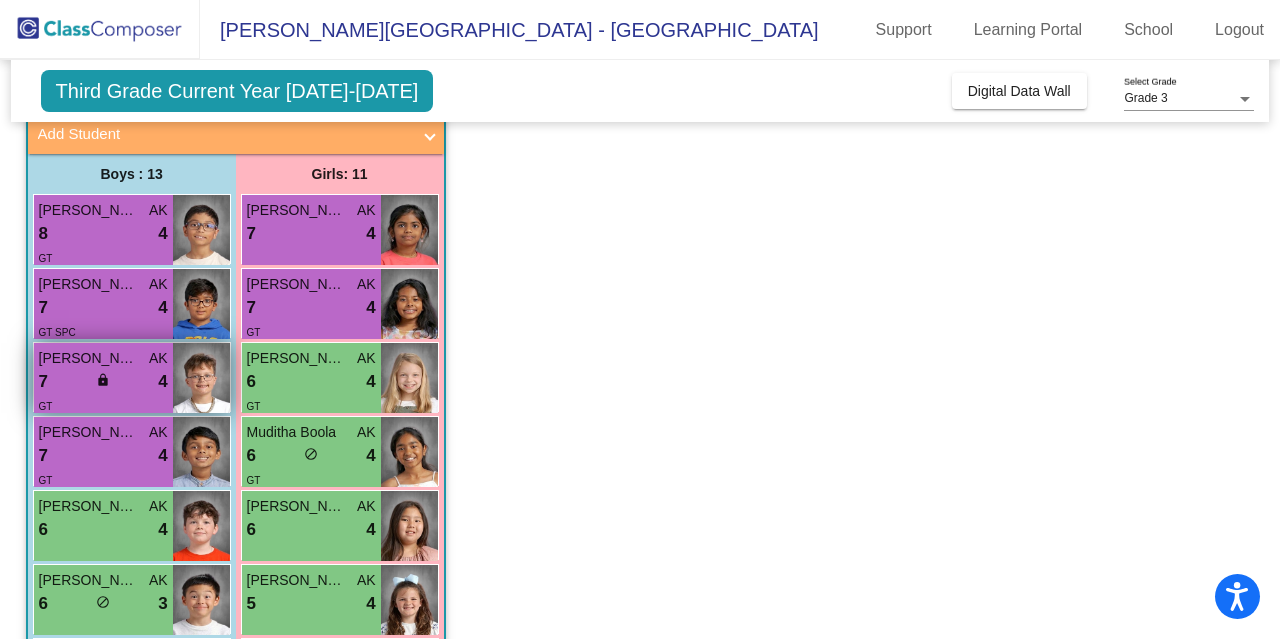 click on "7 lock do_not_disturb_alt 4" at bounding box center [103, 382] 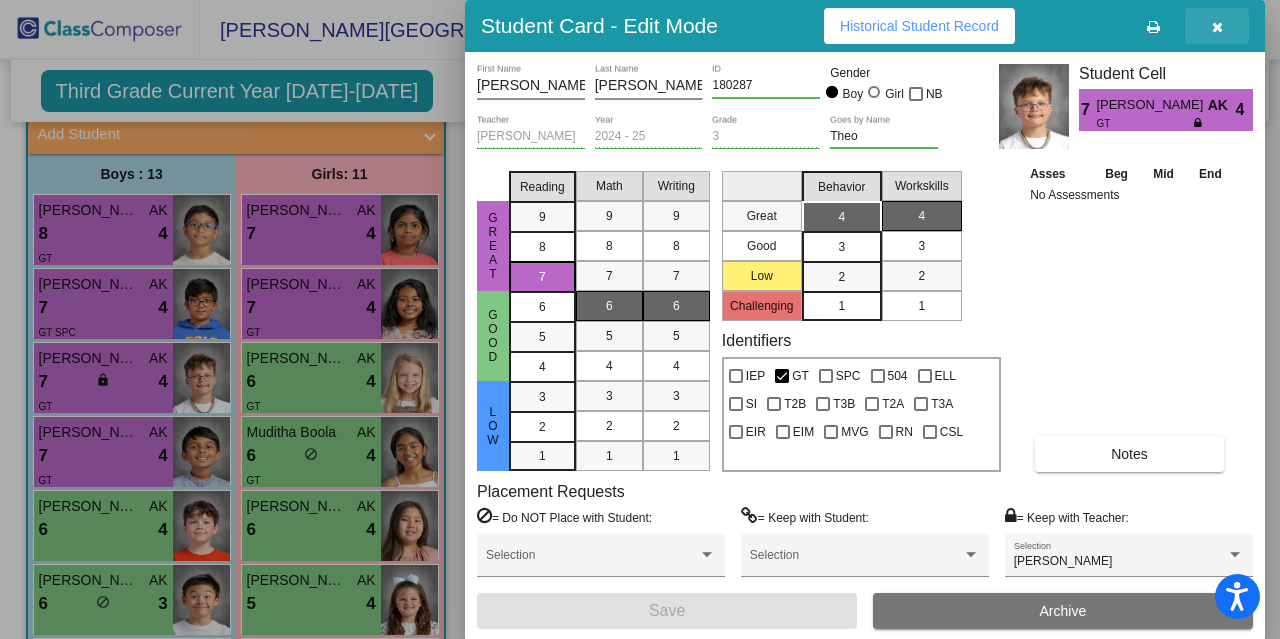 click at bounding box center [1217, 27] 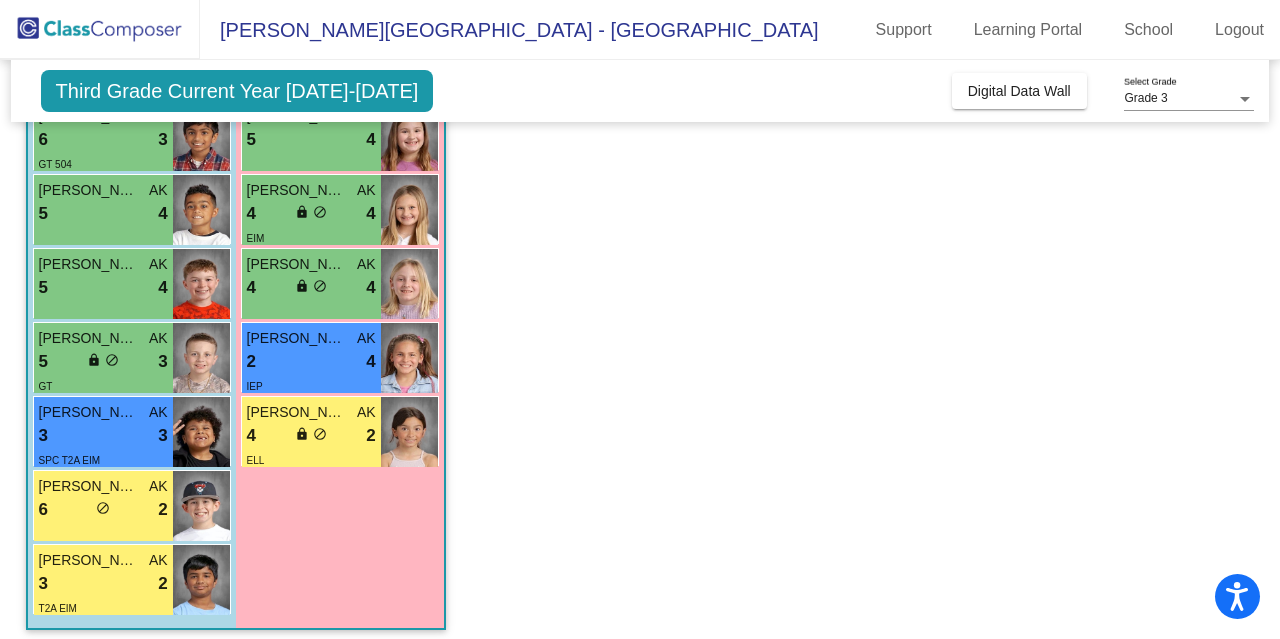 scroll, scrollTop: 674, scrollLeft: 0, axis: vertical 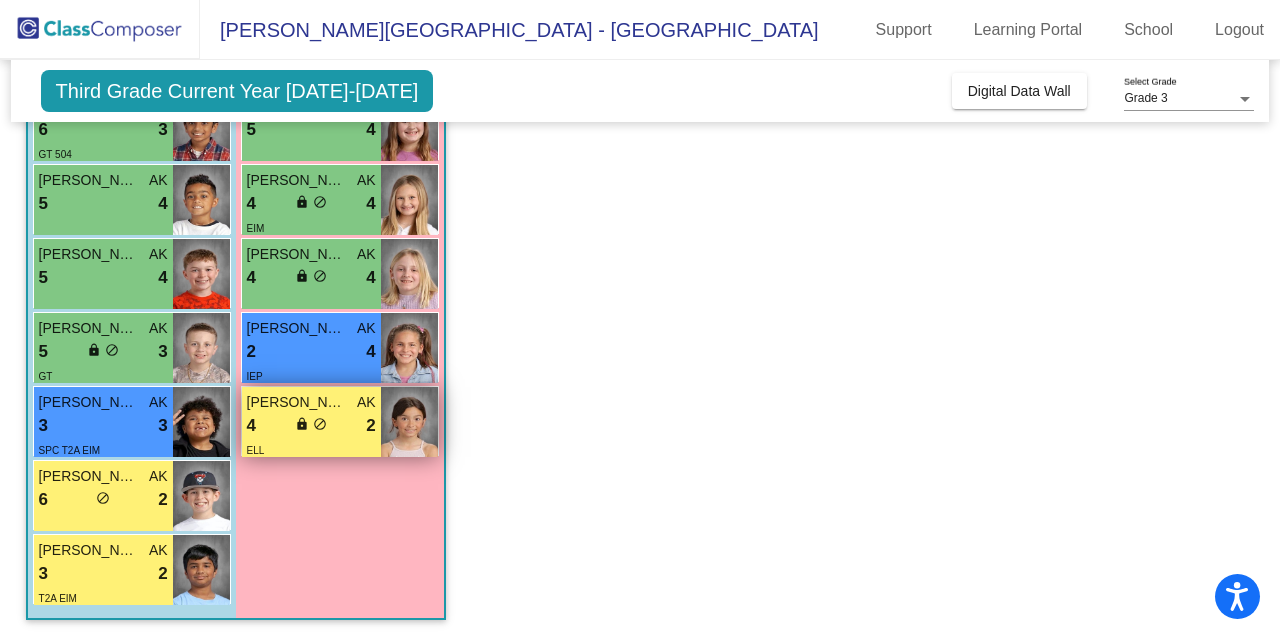 click on "lock do_not_disturb_alt" at bounding box center (311, 426) 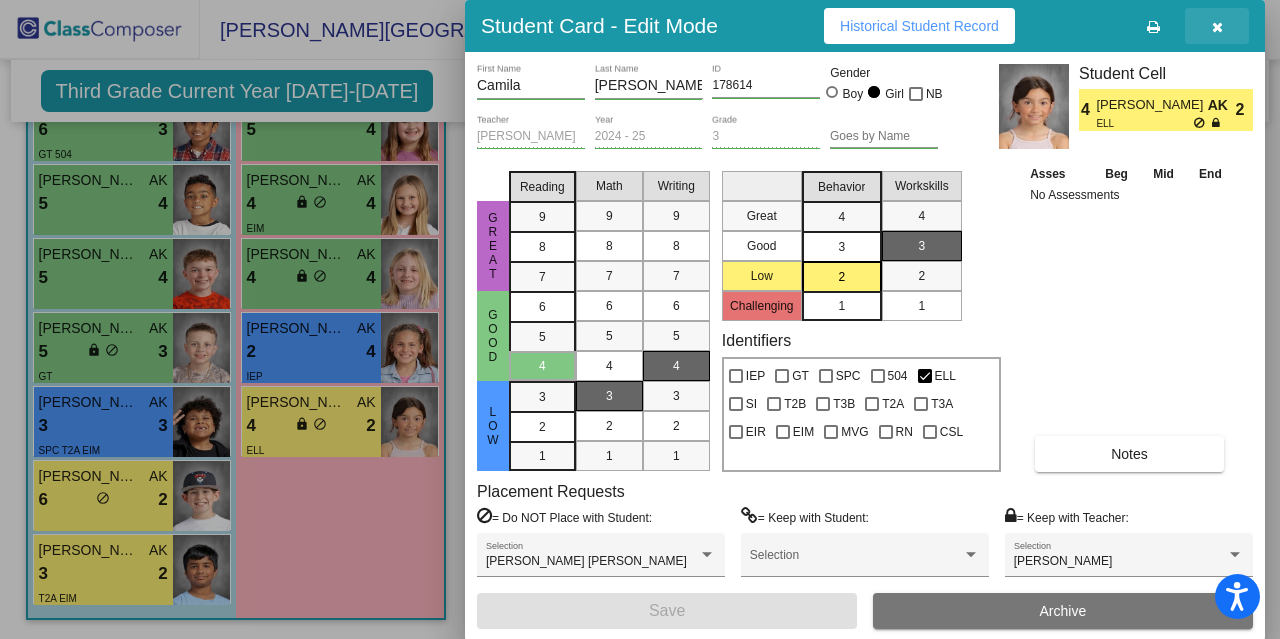 click at bounding box center (1217, 27) 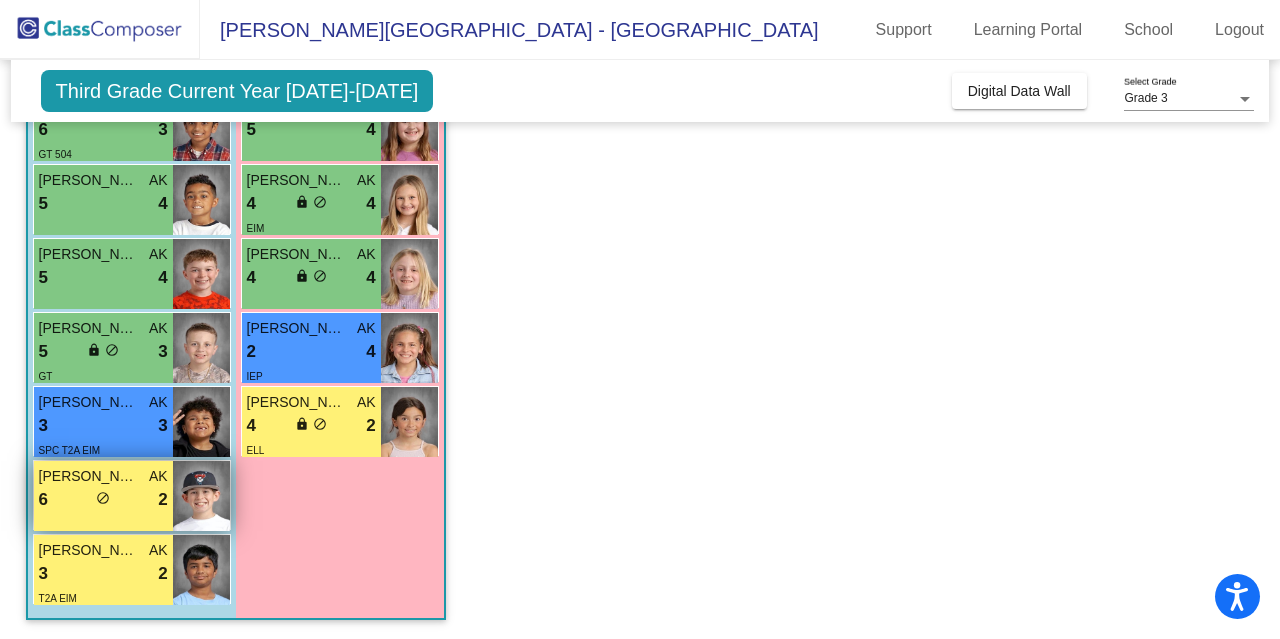 click on "6 lock do_not_disturb_alt 2" at bounding box center (103, 500) 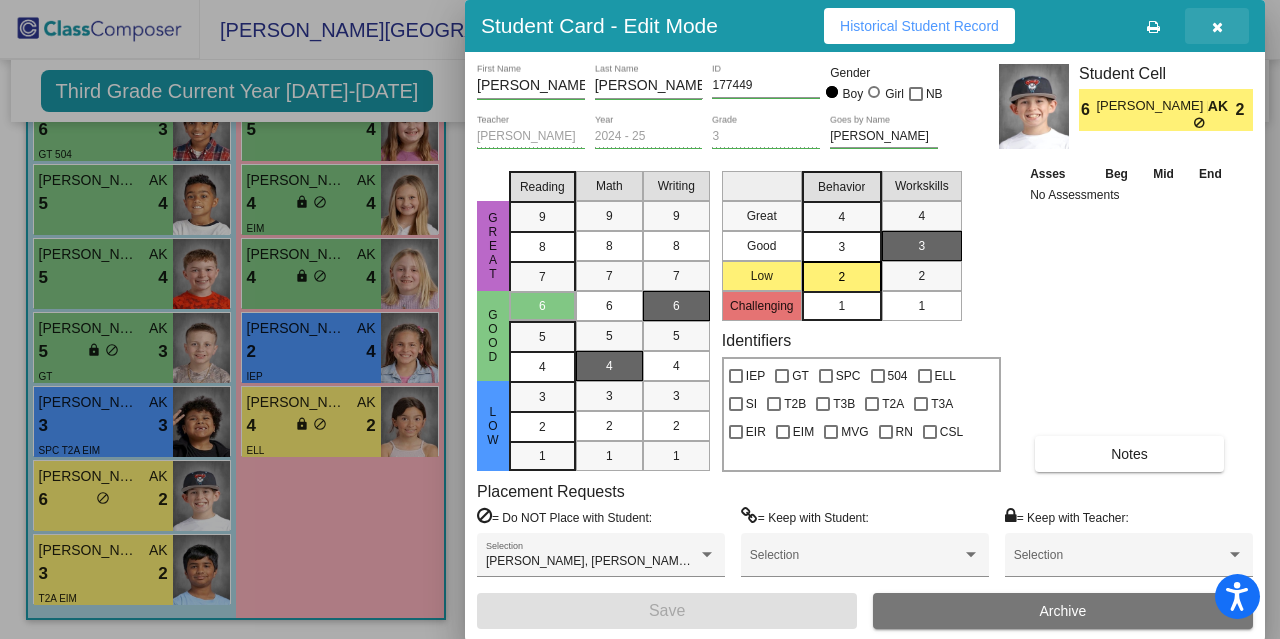click at bounding box center (1217, 26) 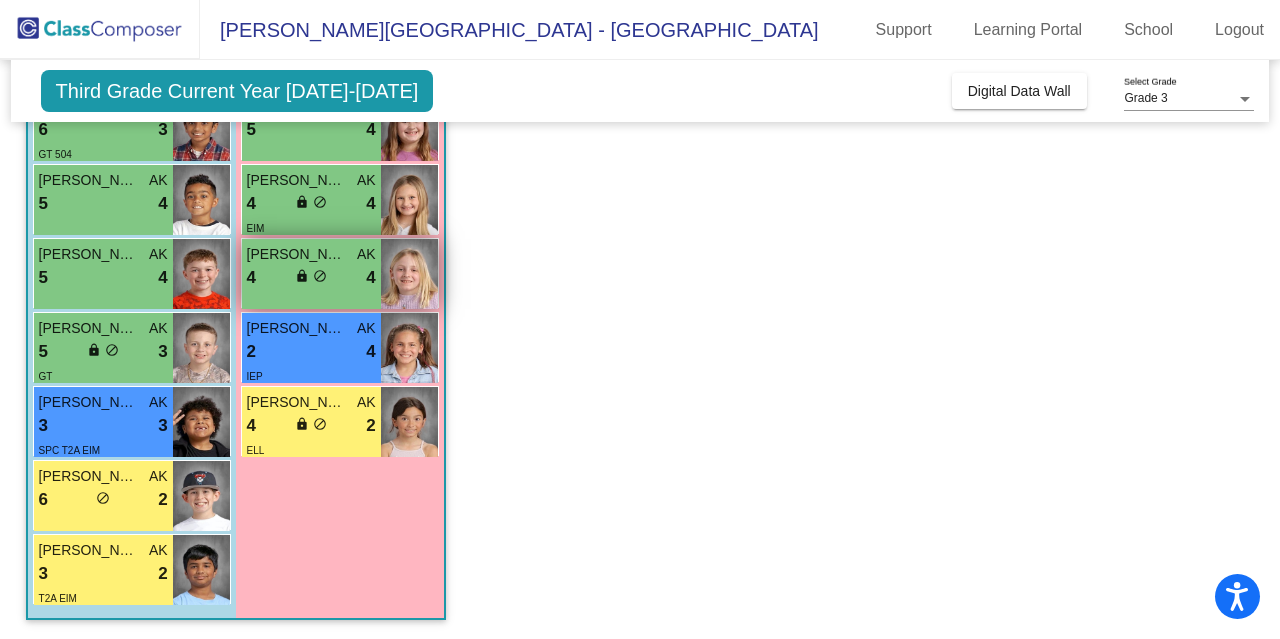 click on "lock do_not_disturb_alt" at bounding box center [311, 278] 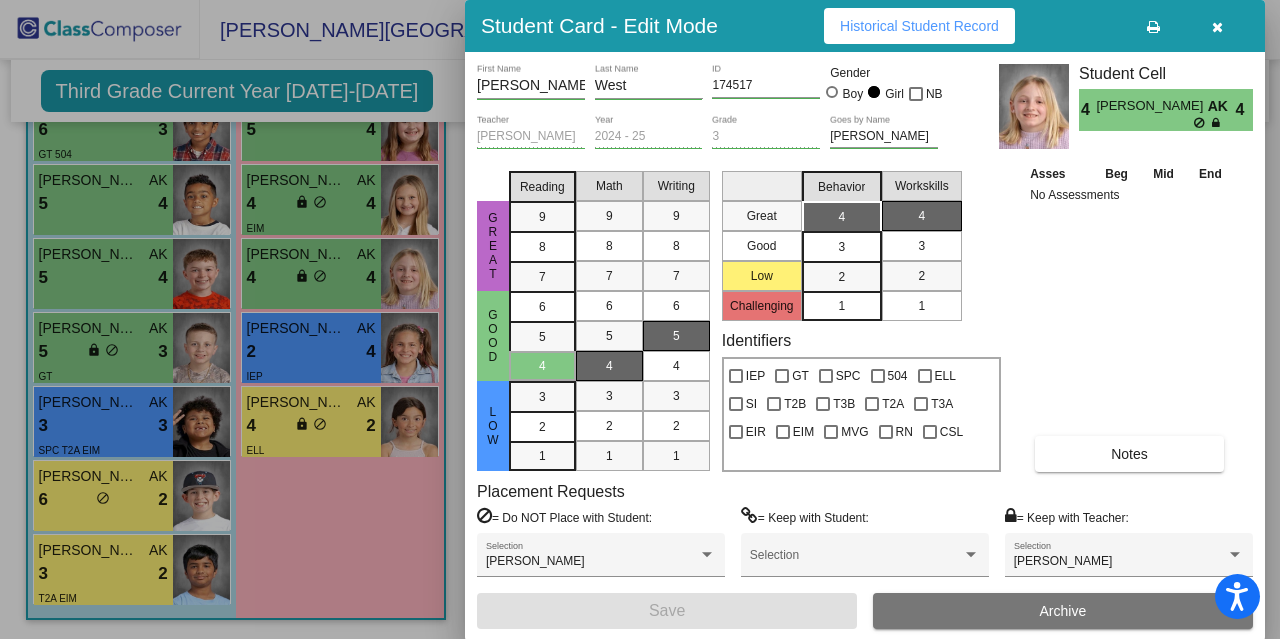 click at bounding box center (1217, 27) 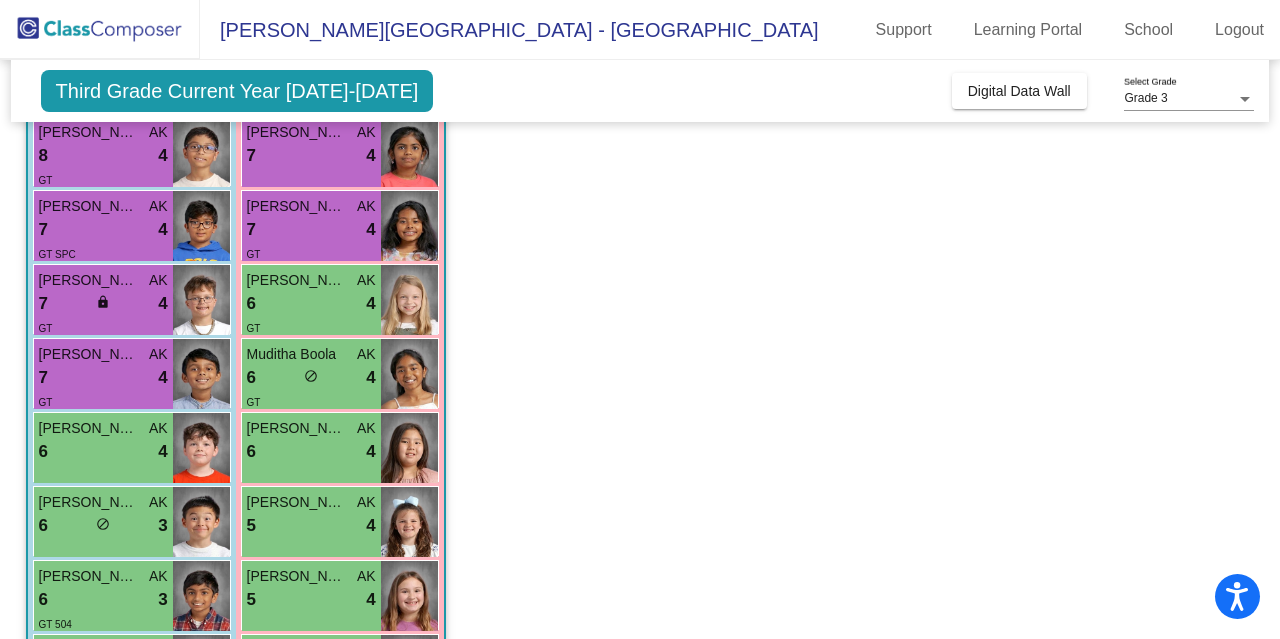 scroll, scrollTop: 0, scrollLeft: 0, axis: both 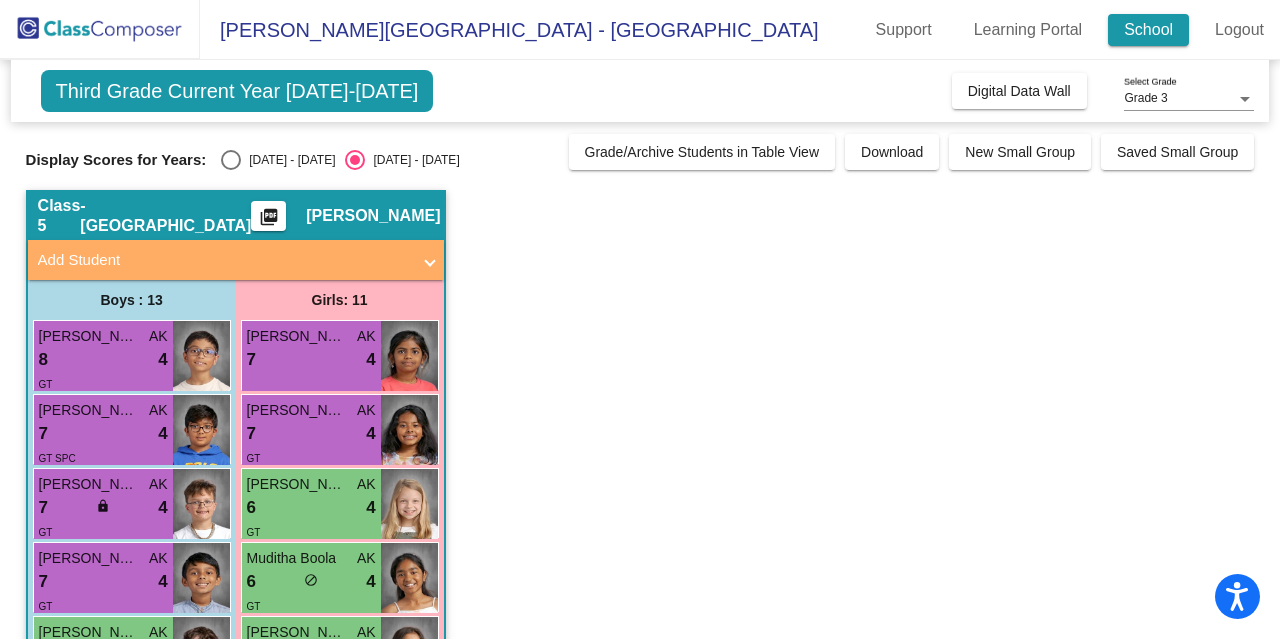 click on "School" 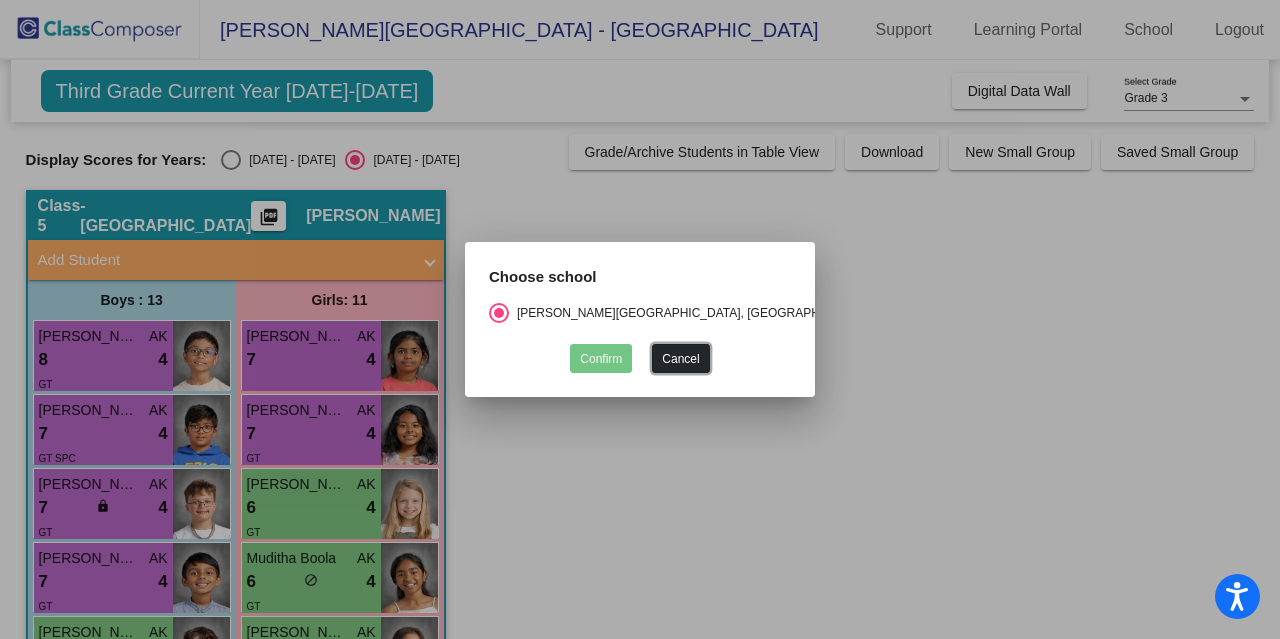 click on "Cancel" at bounding box center [680, 358] 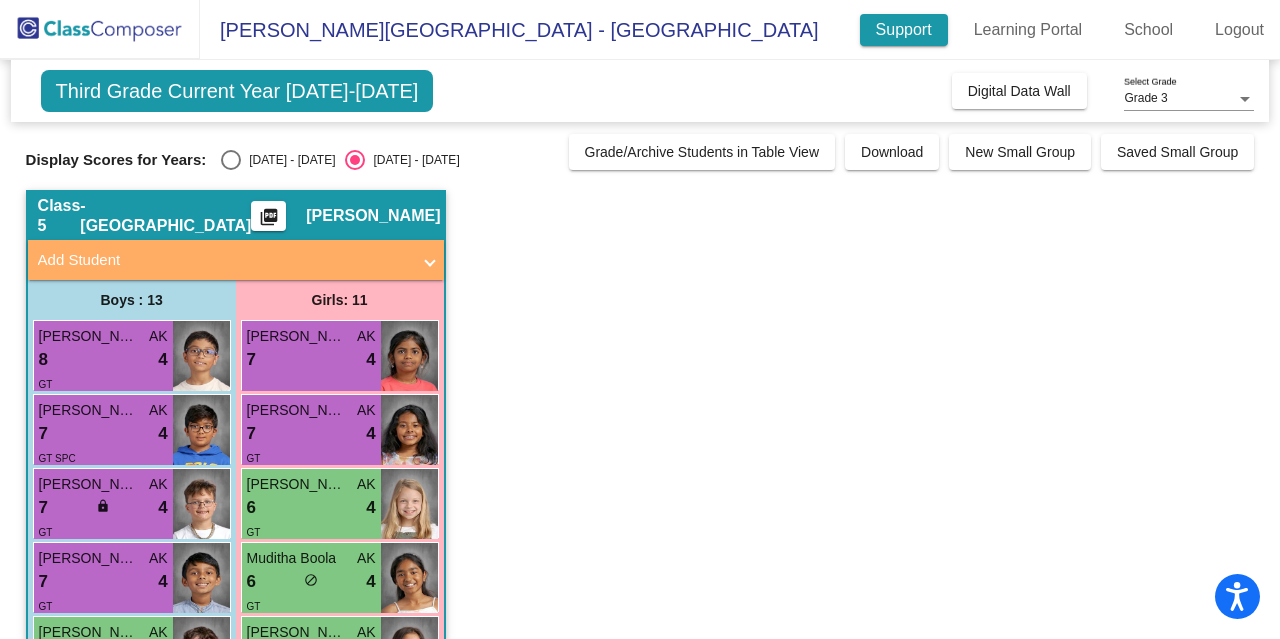 click on "Support" 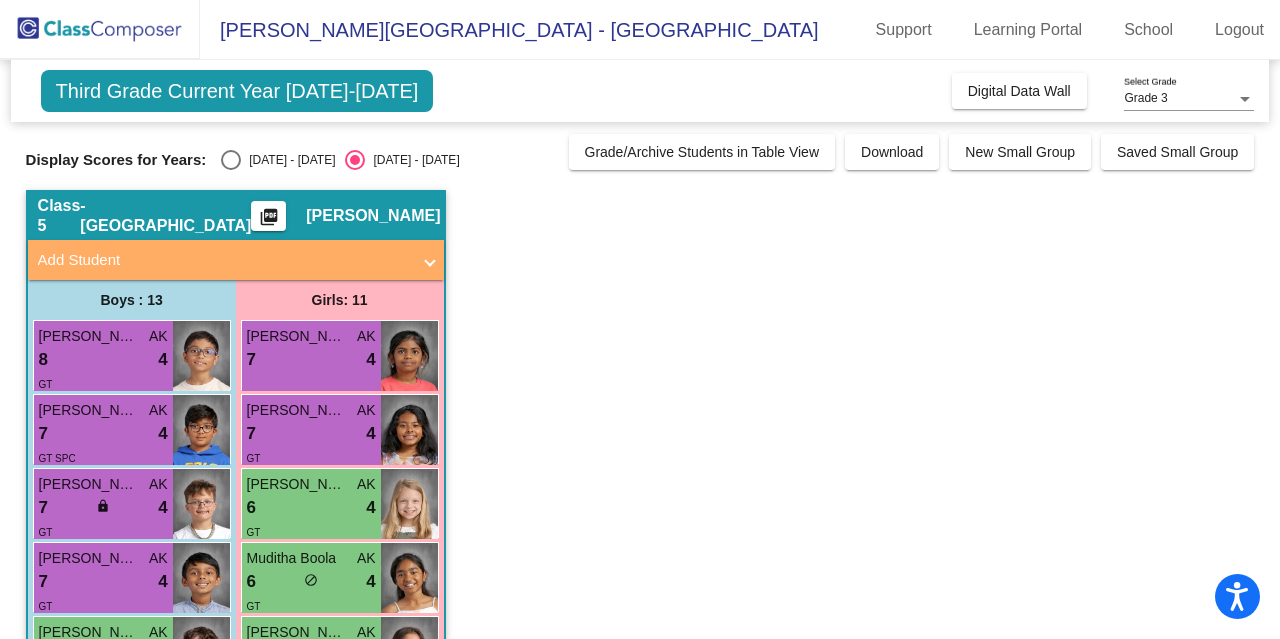 click on "Grade 3 Select Grade" 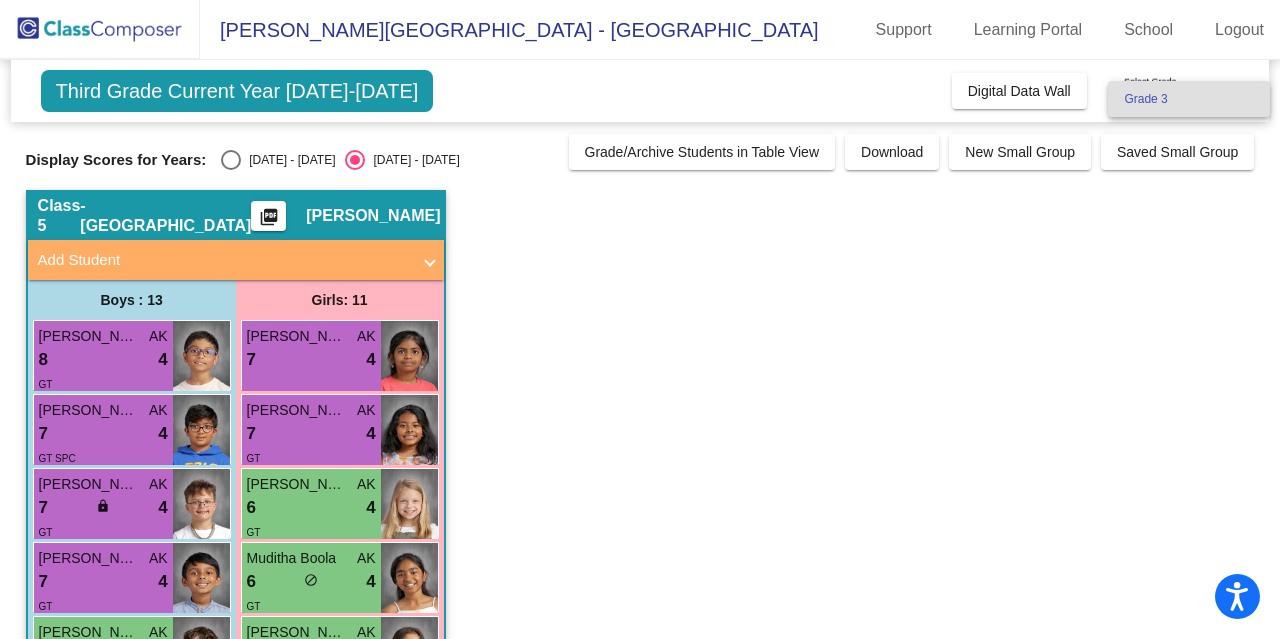 click on "Grade 3" at bounding box center [1189, 99] 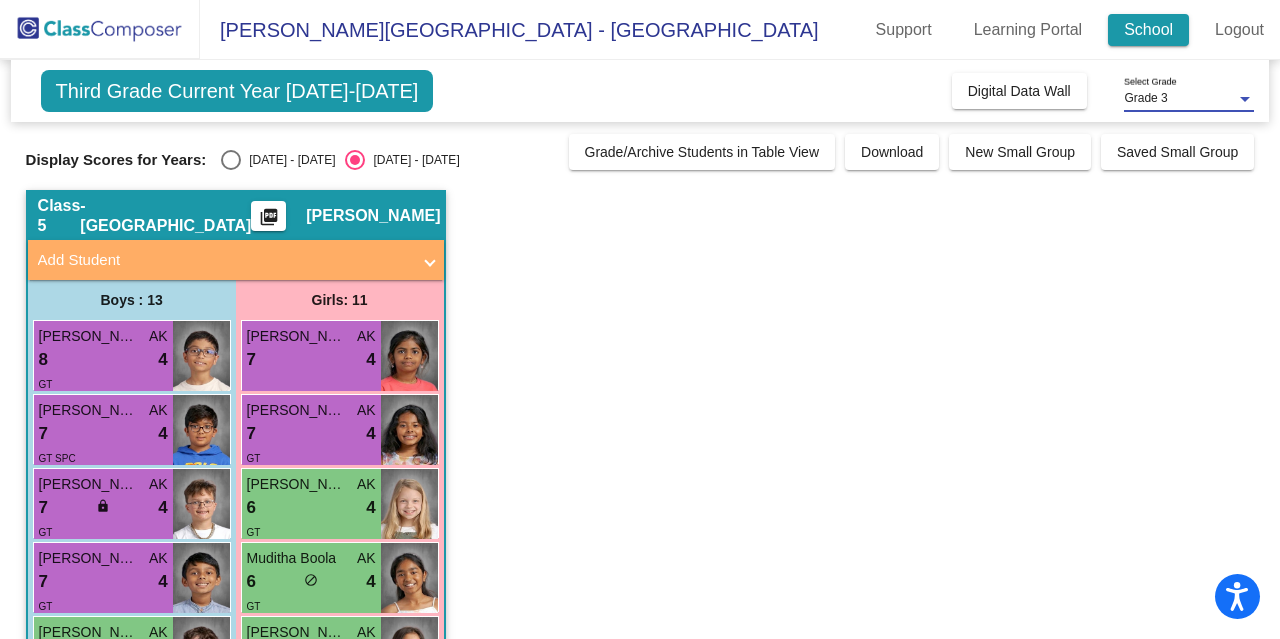 click on "School" 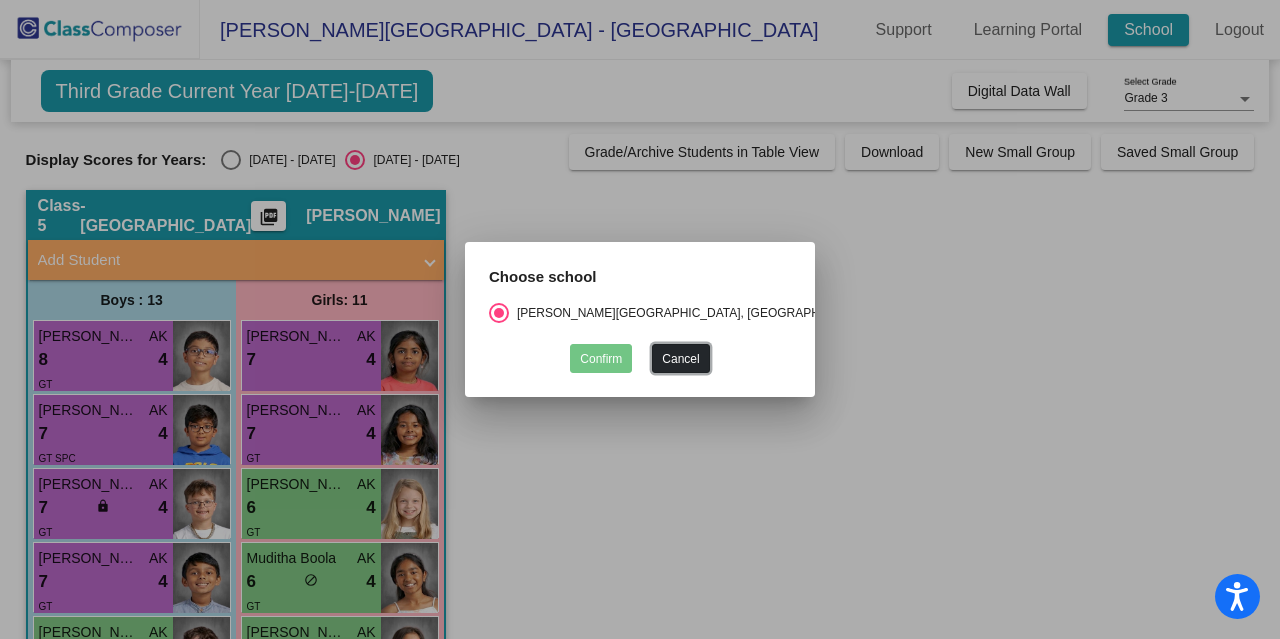 click at bounding box center [499, 313] 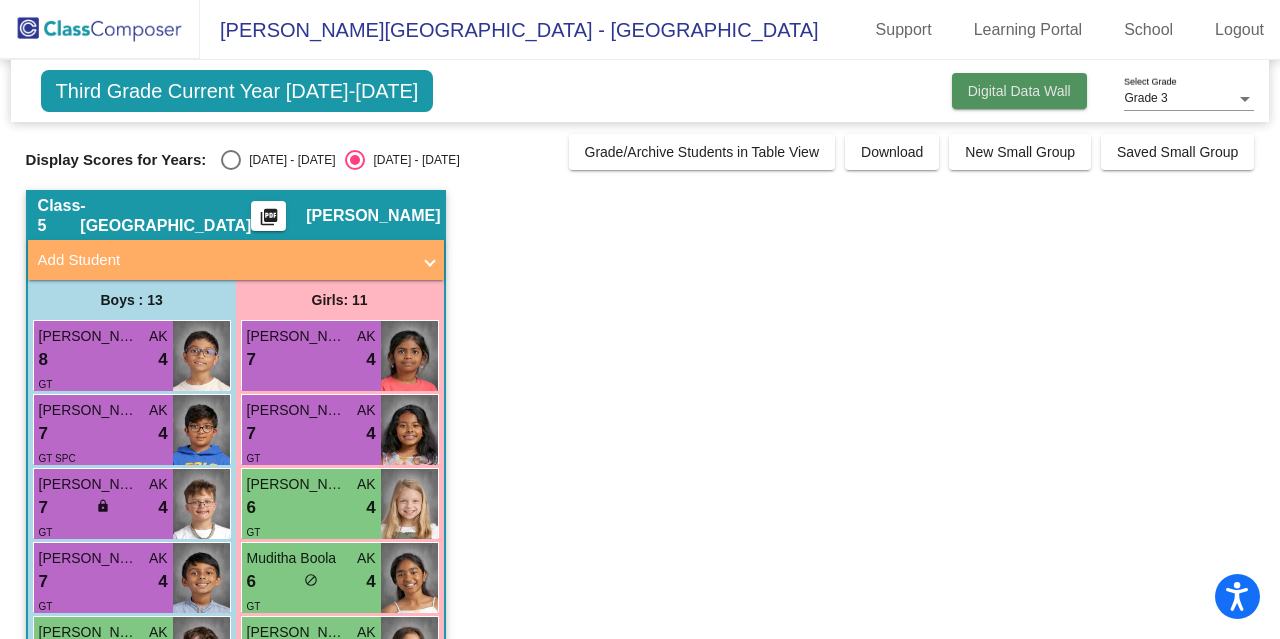 click on "Digital Data Wall" 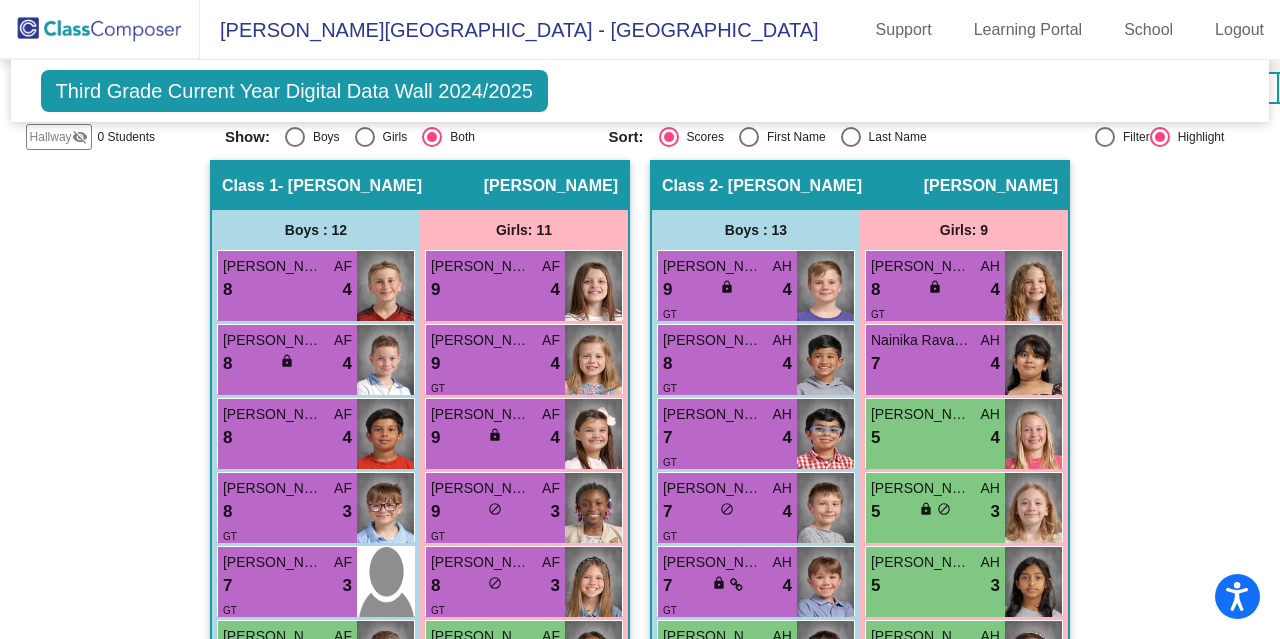 scroll, scrollTop: 582, scrollLeft: 0, axis: vertical 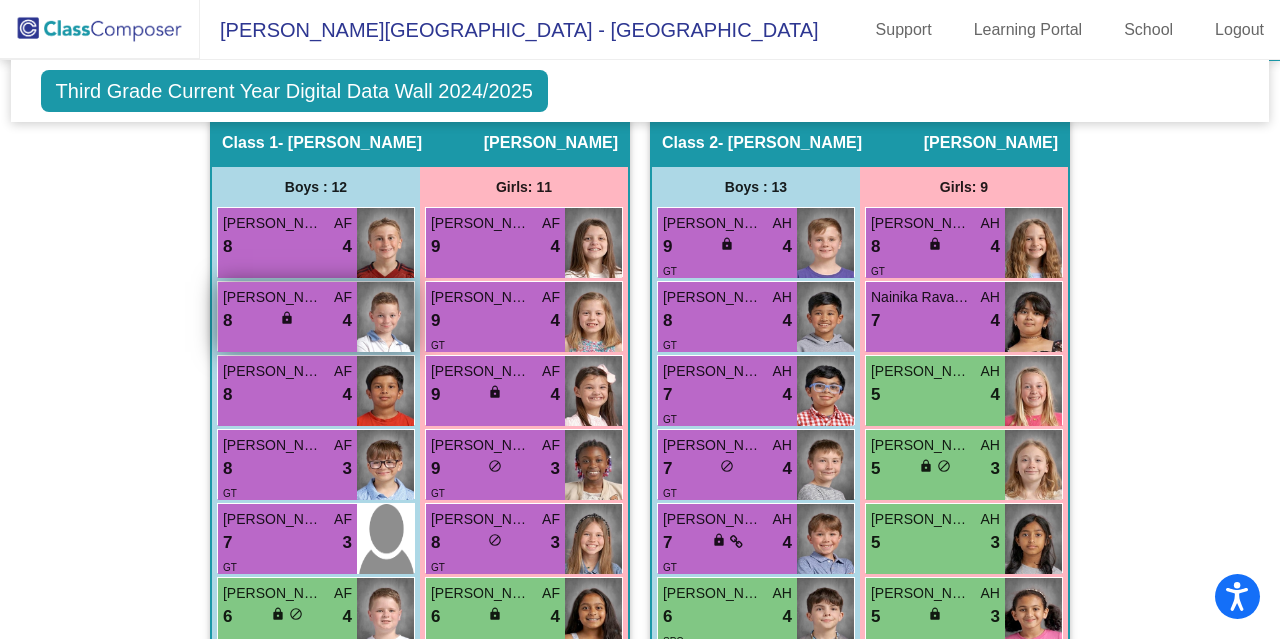 click on "lock do_not_disturb_alt" at bounding box center [287, 320] 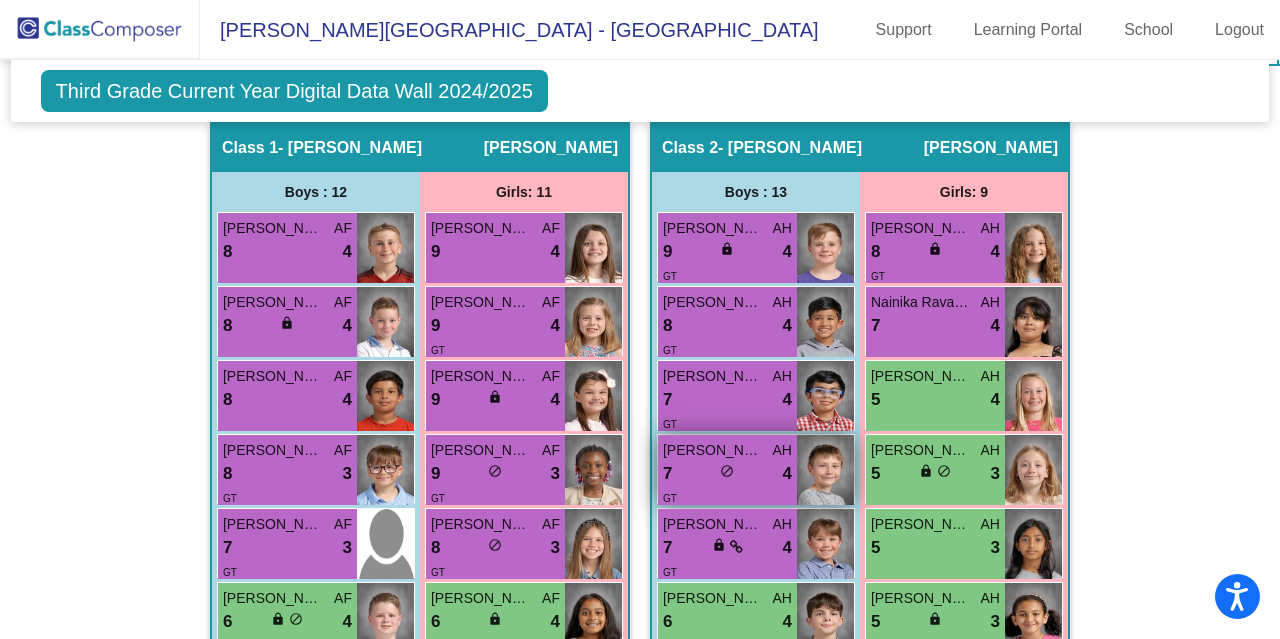 scroll, scrollTop: 581, scrollLeft: 0, axis: vertical 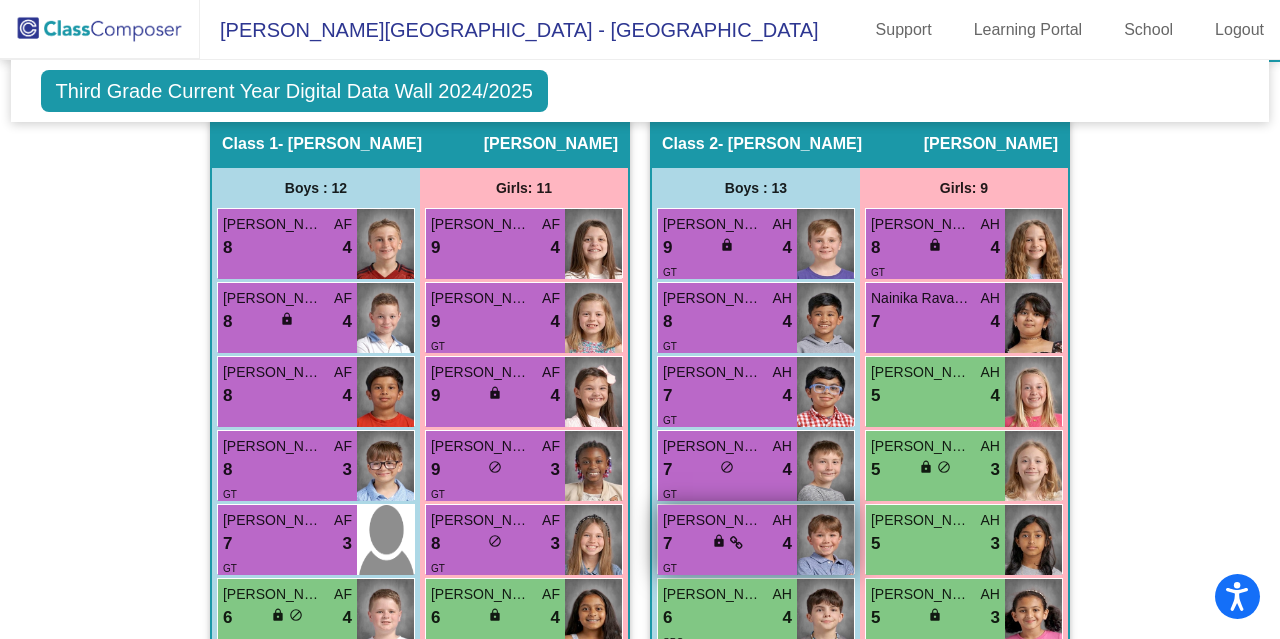 click at bounding box center [736, 543] 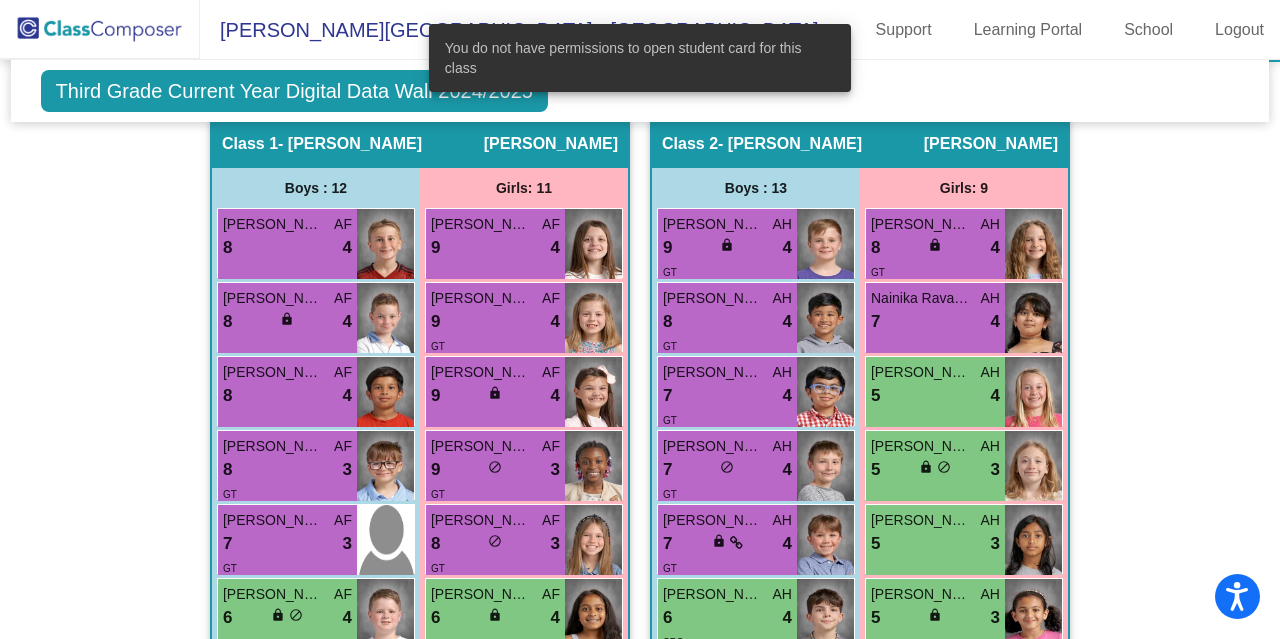 drag, startPoint x: 1266, startPoint y: 340, endPoint x: 1255, endPoint y: 416, distance: 76.79192 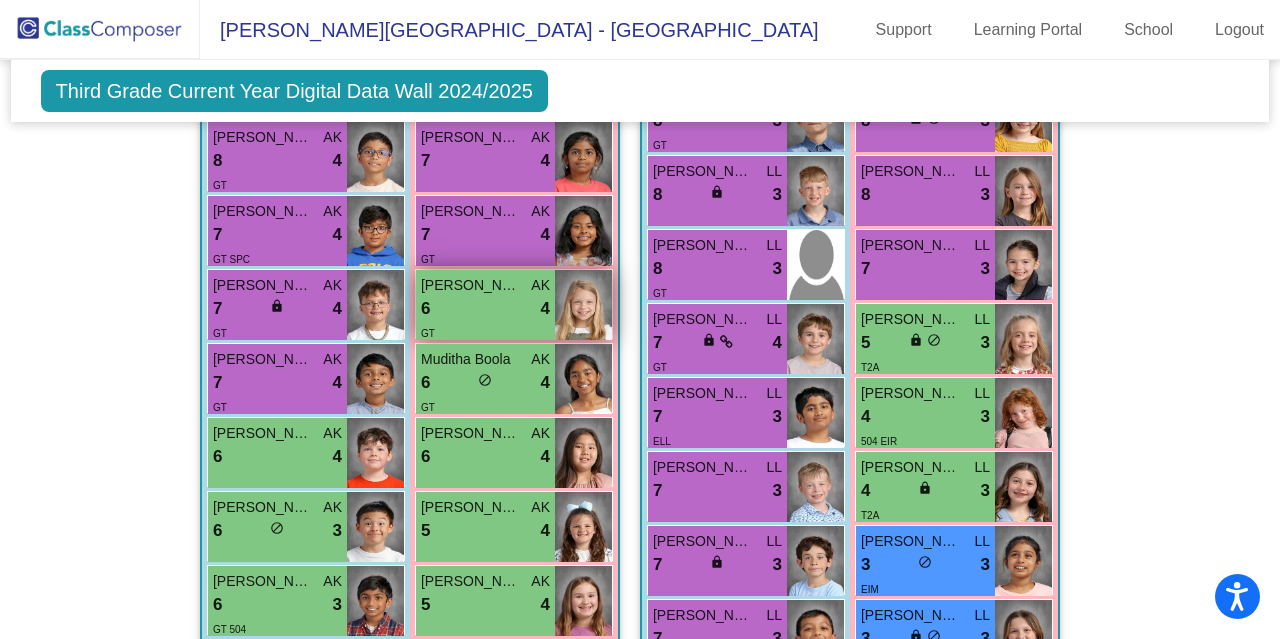 scroll, scrollTop: 2804, scrollLeft: 0, axis: vertical 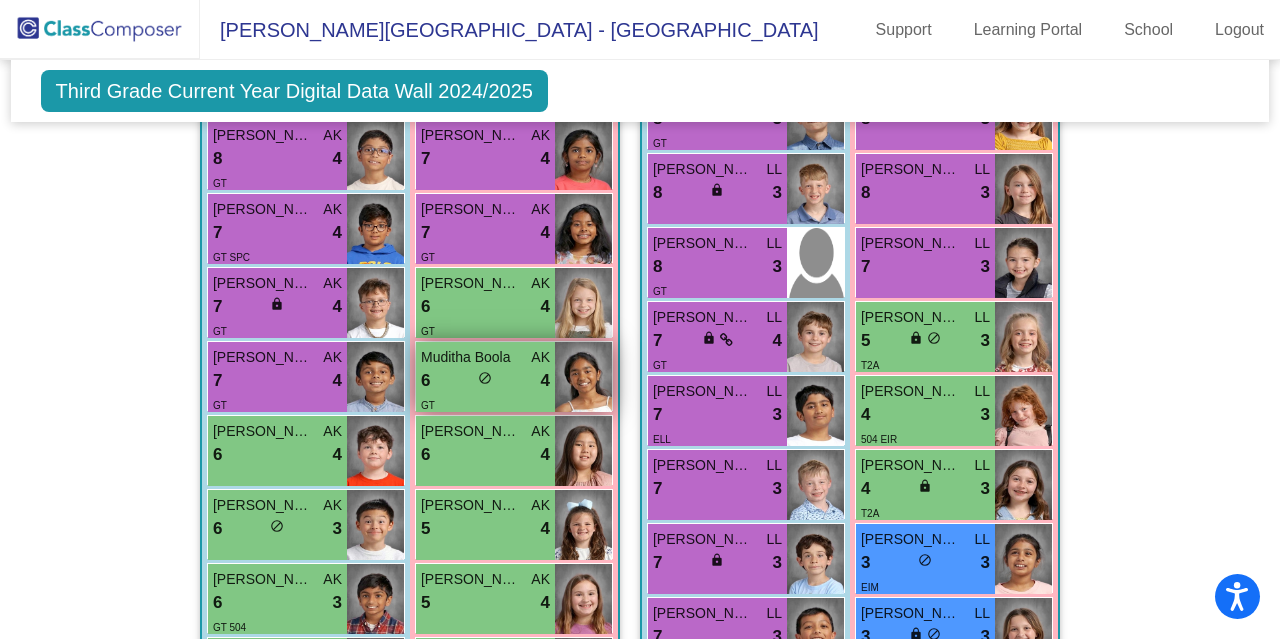 drag, startPoint x: 454, startPoint y: 374, endPoint x: 444, endPoint y: 369, distance: 11.18034 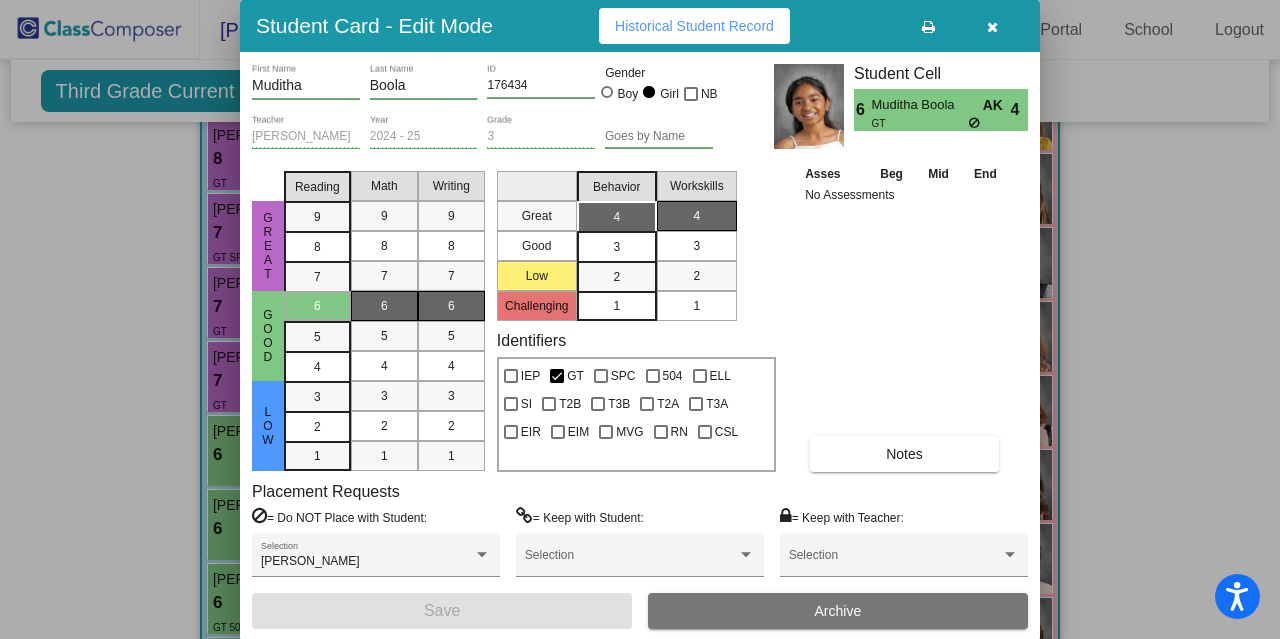click at bounding box center (992, 26) 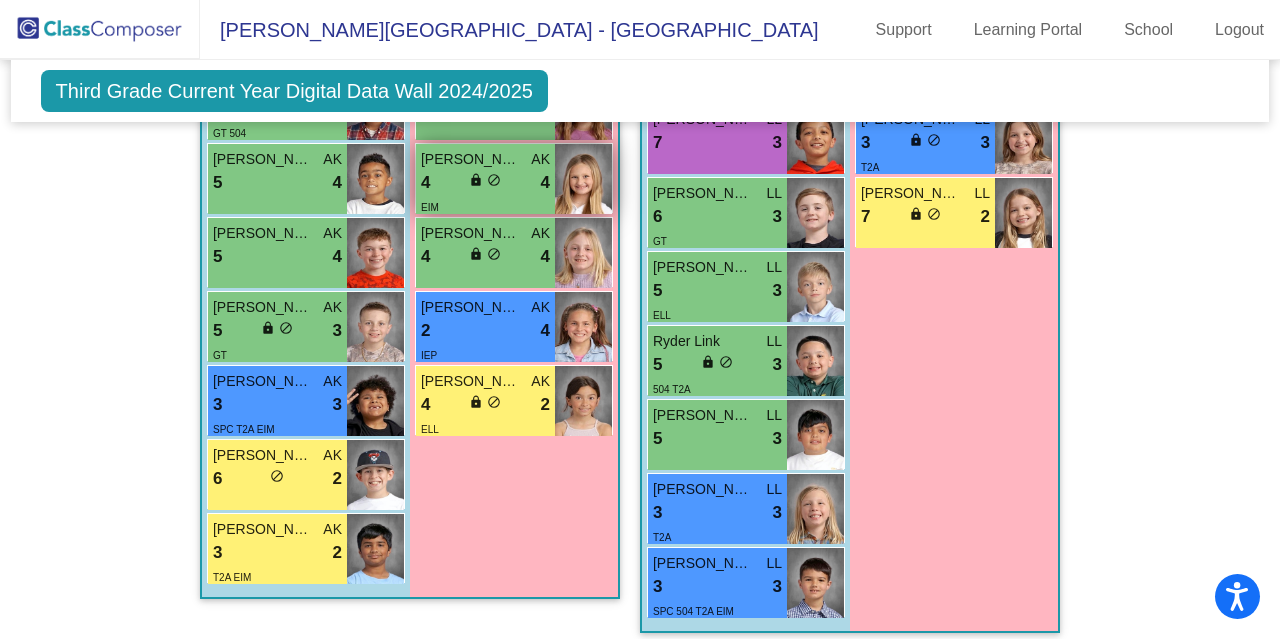 scroll, scrollTop: 3302, scrollLeft: 0, axis: vertical 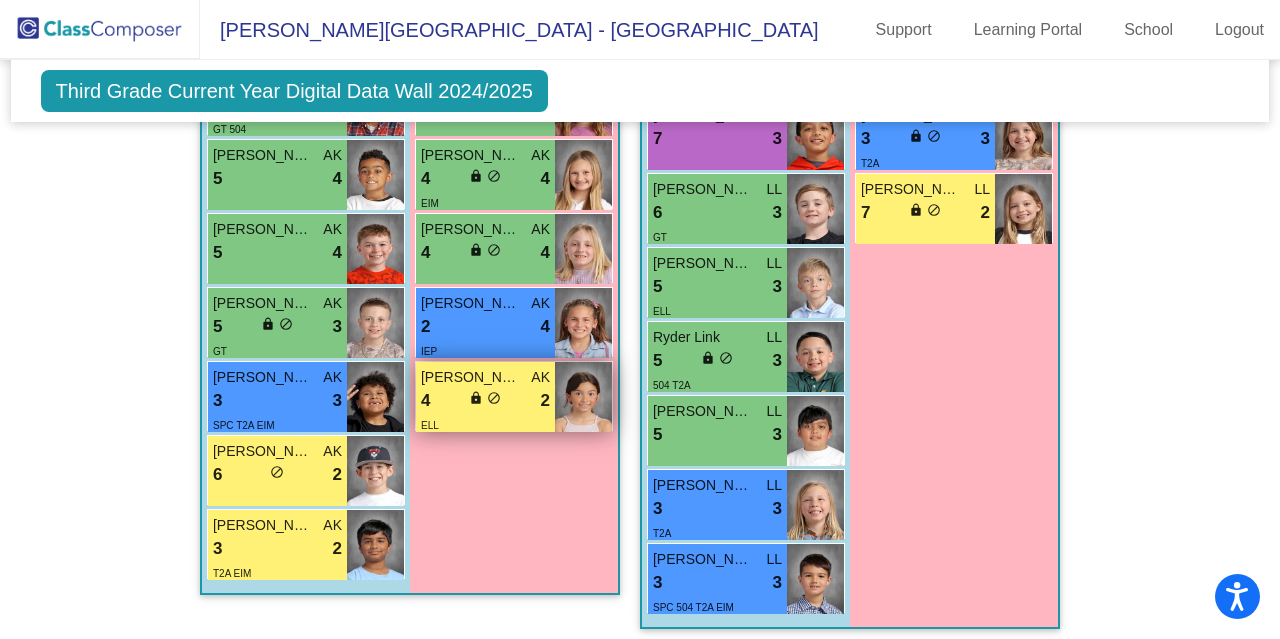 click on "lock do_not_disturb_alt" at bounding box center (485, 400) 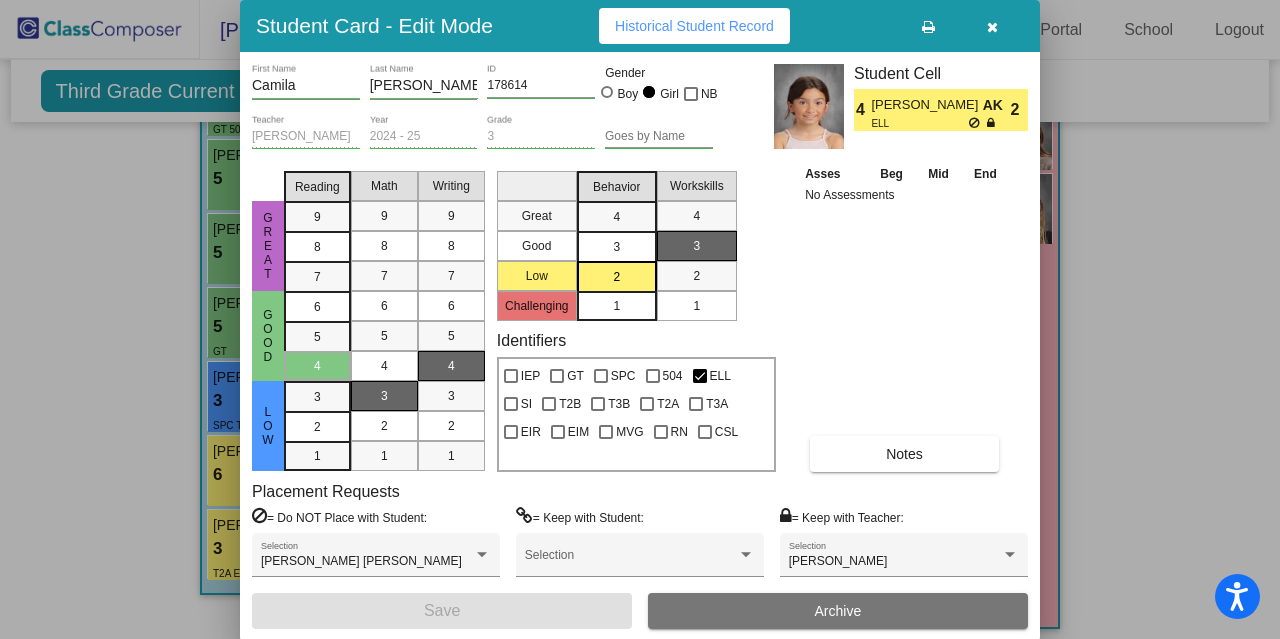click at bounding box center [992, 27] 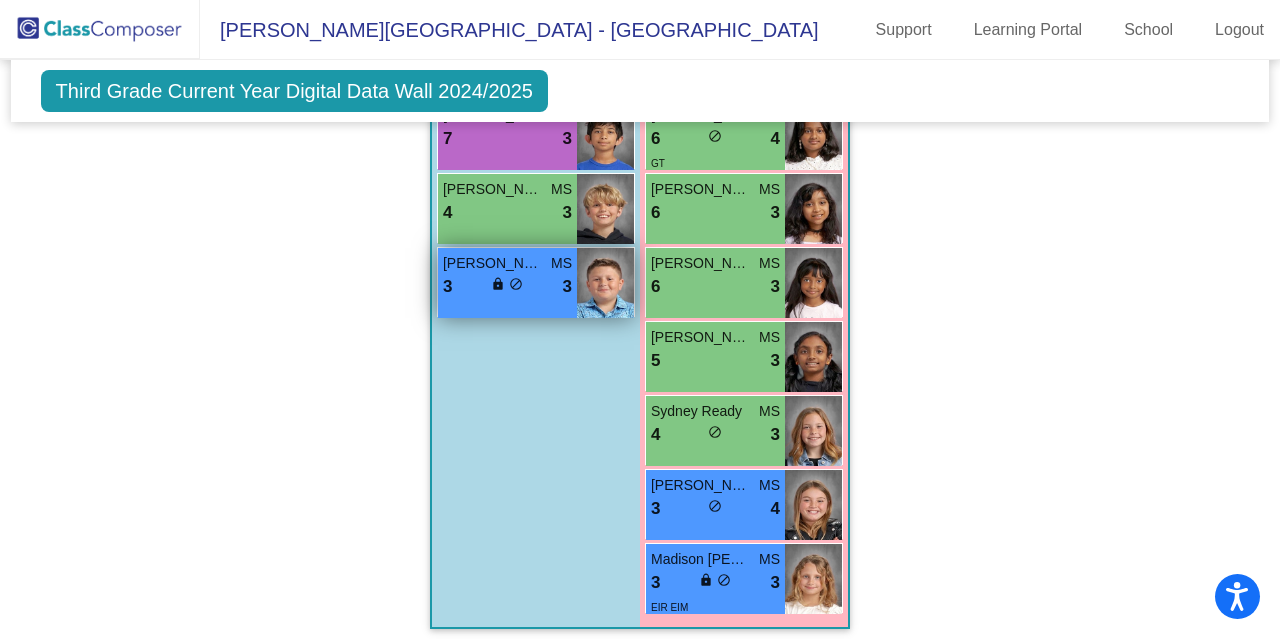 click on "do_not_disturb_alt" at bounding box center (516, 284) 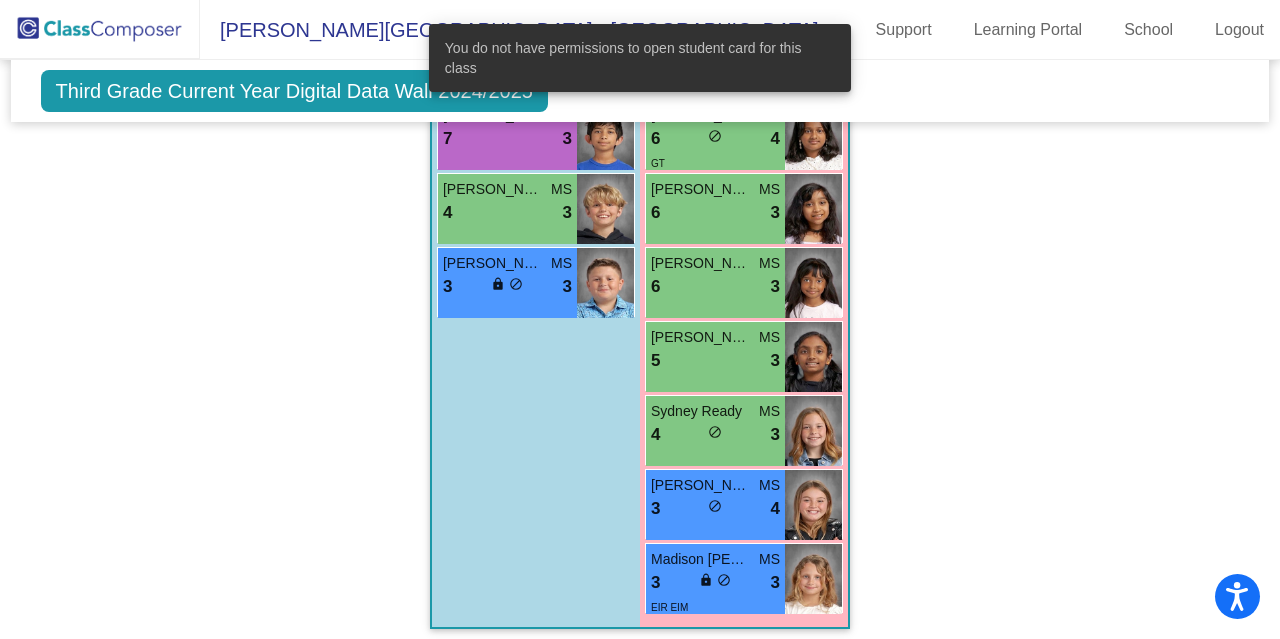 click on "Hallway   - Hallway Class  picture_as_pdf  Add Student  First Name Last Name Student Id  (Recommended)   Boy   Girl   Non Binary Add Close  Boys : 0    No Students   Girls: 0   No Students   Class 1   - Fuller  picture_as_pdf Audrey Fuller  Add Student  First Name Last Name Student Id  (Recommended)   Boy   Girl   Non Binary Add Close  Boys : 12  Brek Bocwinski AF 8 lock do_not_disturb_alt 4 Connor Kelly AF 8 lock do_not_disturb_alt 4 Ashwin Sathiesh AF 8 lock do_not_disturb_alt 4 Mason Pietrzak AF 8 lock do_not_disturb_alt 3 GT Vivaan Pothi AF 7 lock do_not_disturb_alt 3 GT Reid Duensing AF 6 lock do_not_disturb_alt 4 Joseph Tague AF 5 lock do_not_disturb_alt 3 Zaviar Chishti AF 4 lock do_not_disturb_alt 3 Advaith Senthilkumar AF 2 lock do_not_disturb_alt 3 T2A Kabir Syed AF 9 lock do_not_disturb_alt 2 Easton Herron AF 6 lock do_not_disturb_alt 2 Preston Peshel AF 3 lock do_not_disturb_alt 2 T2A Girls: 11 Claire Atfield AF 9 lock do_not_disturb_alt 4 Ellis Cranford AF 9 lock do_not_disturb_alt 4 GT AF" 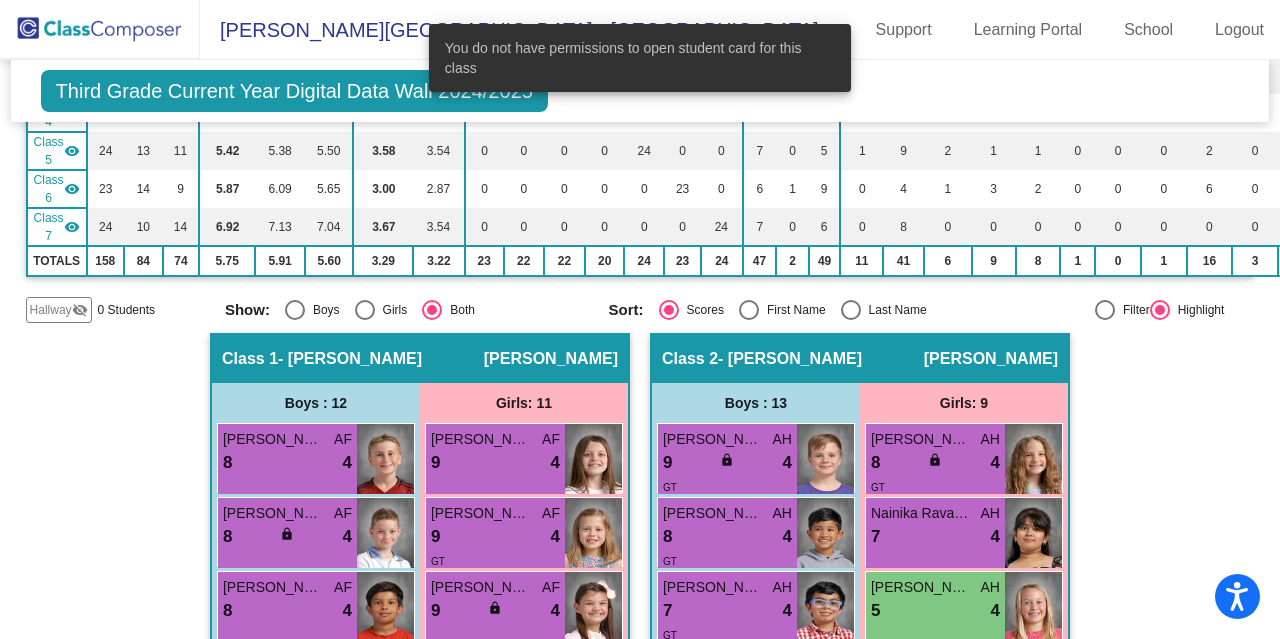 scroll, scrollTop: 0, scrollLeft: 0, axis: both 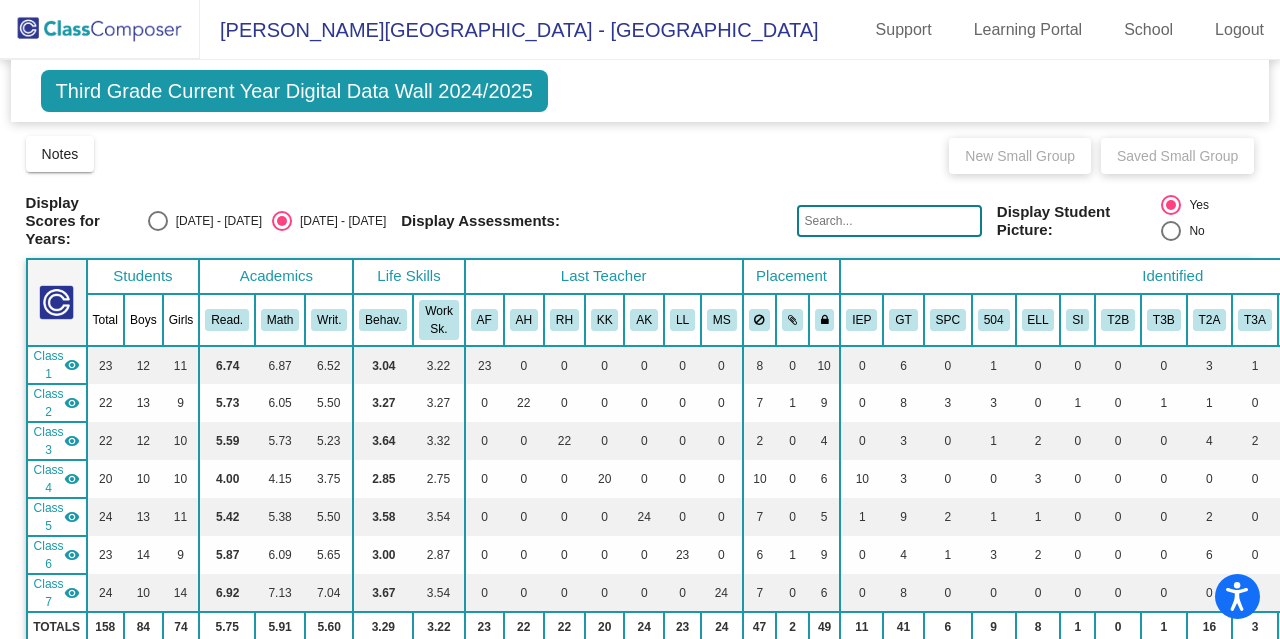 click on "Third Grade Current Year Digital Data Wall 2024/2025" 